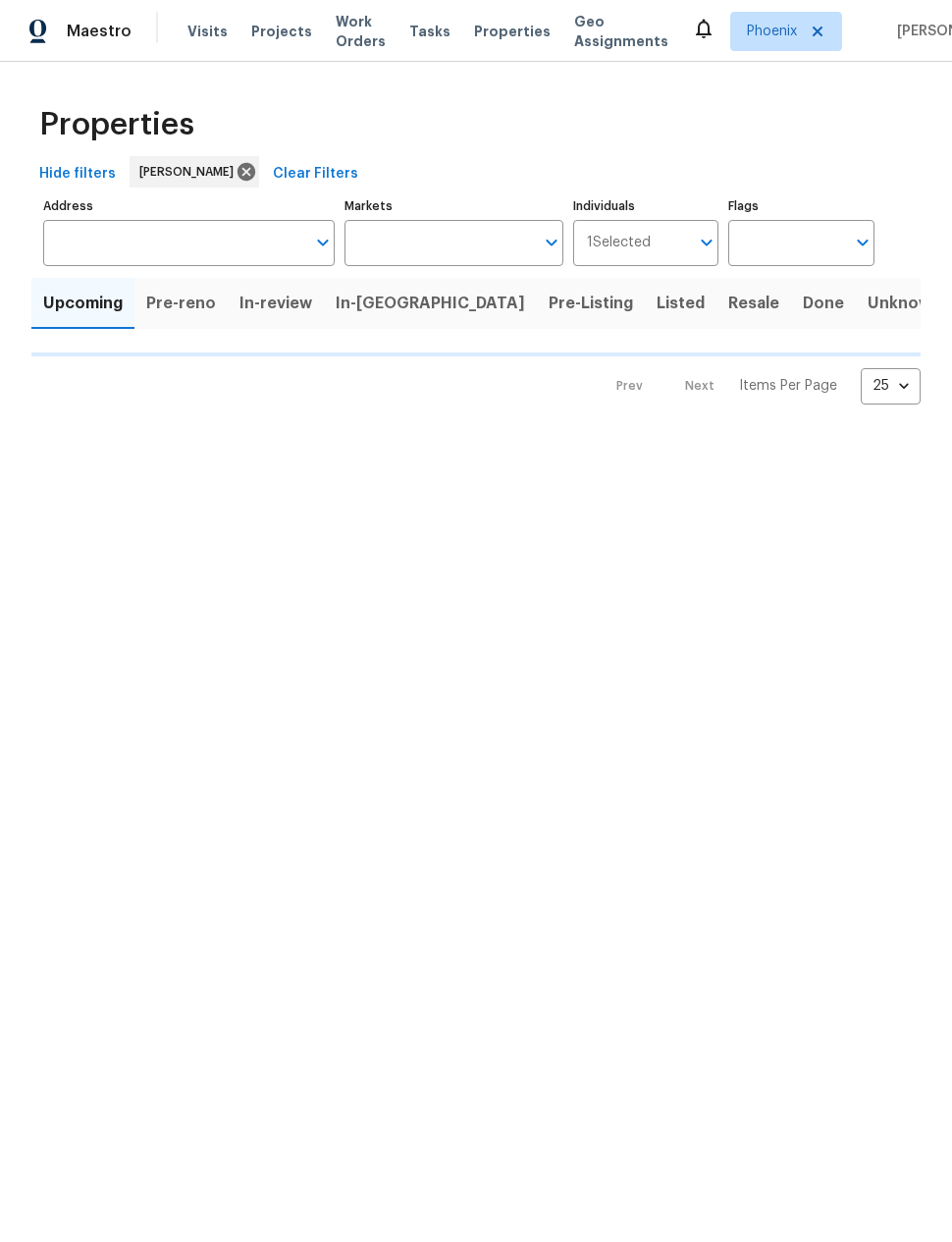 scroll, scrollTop: 0, scrollLeft: 0, axis: both 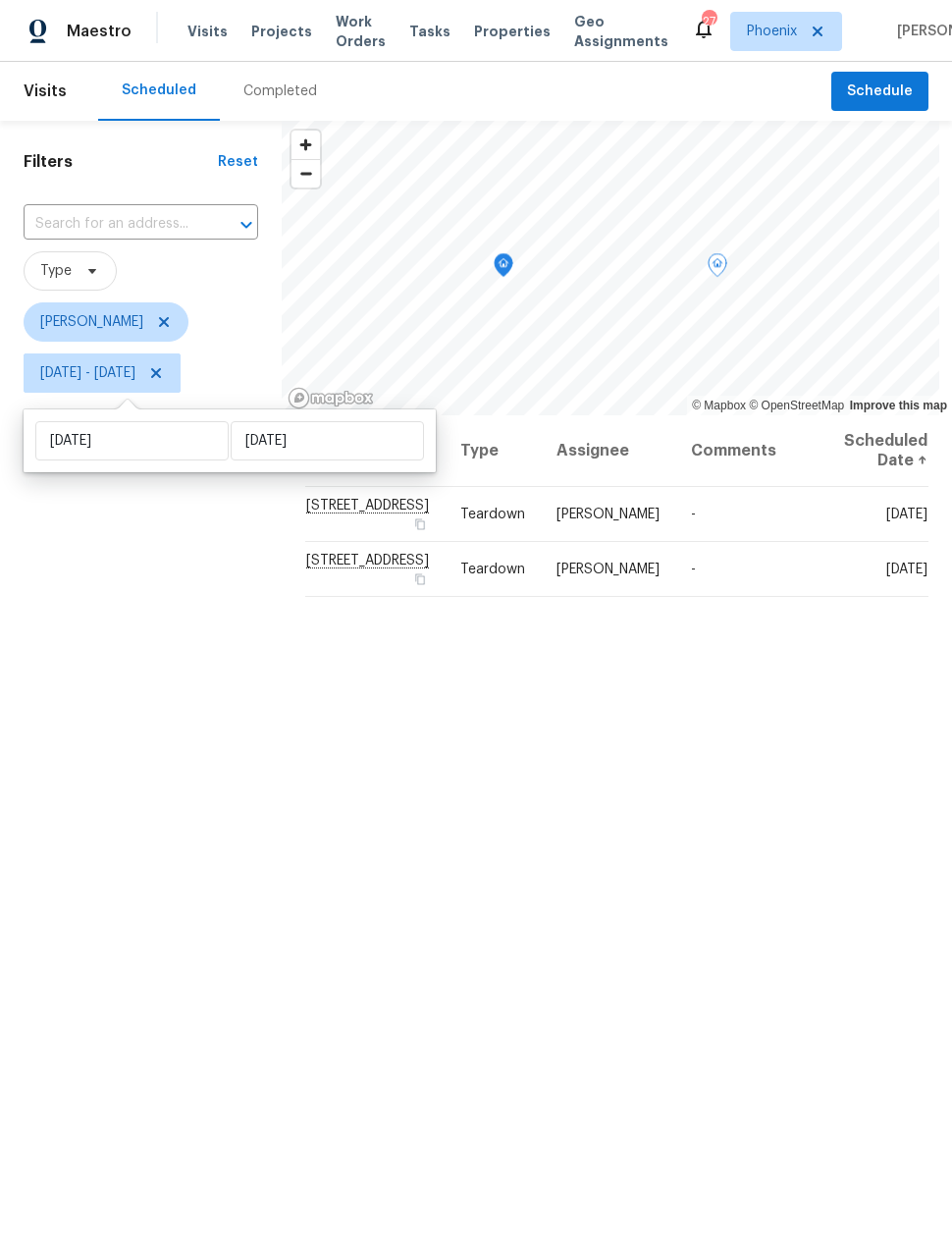click on "Address Type Assignee Comments Scheduled Date ↑ 1433 N 53rd Ave, Phoenix, AZ 85043 Teardown Nick Pulliam - Tue, Jul 29 21081 W Almeria Rd, Buckeye, AZ 85396 Teardown Nick Pulliam - Tue, Jul 29" at bounding box center [616, 912] 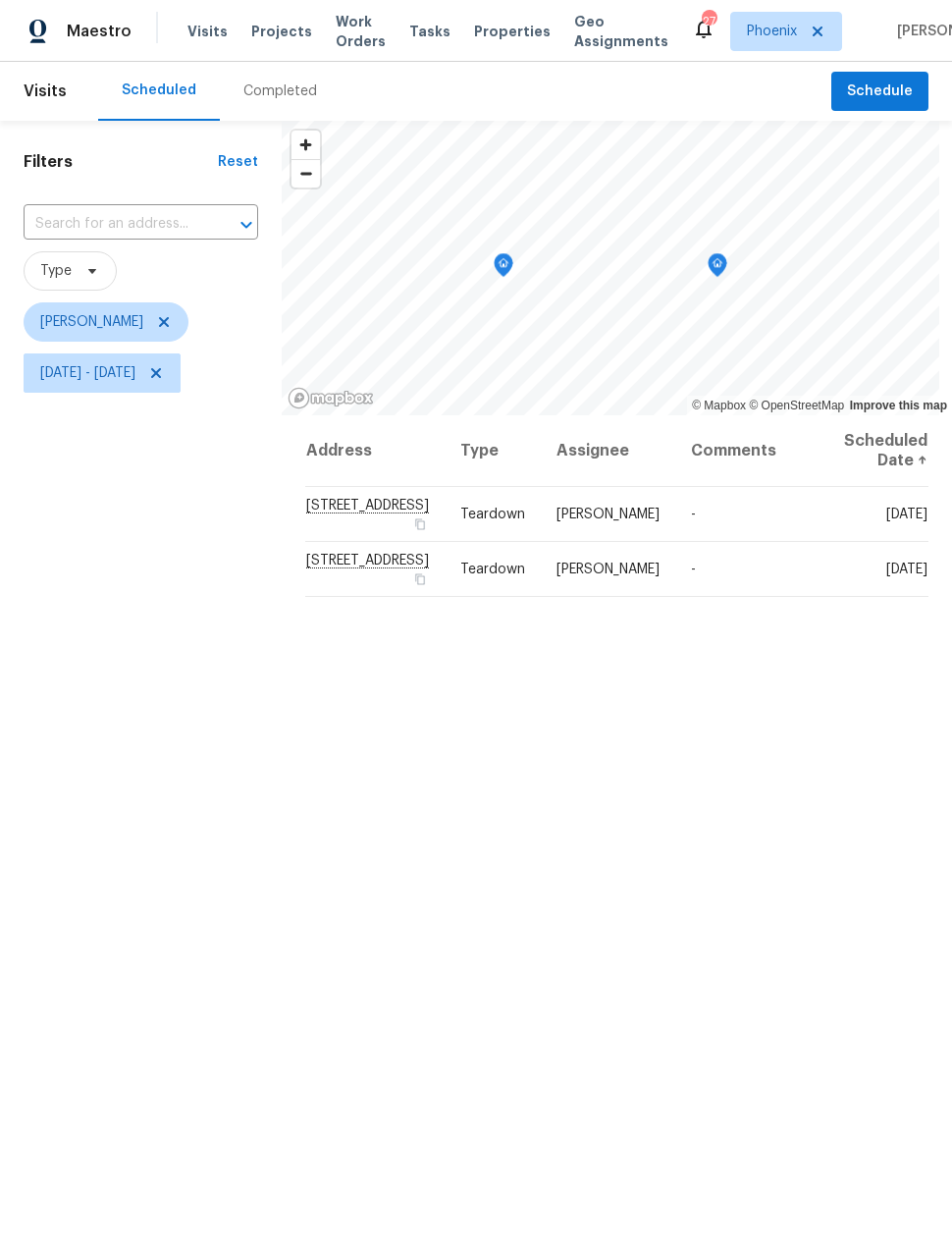 click on "Filters Reset ​ Type Nick Pulliam Tue, Jul 29 - Tue, Jul 29" at bounding box center [140, 765] 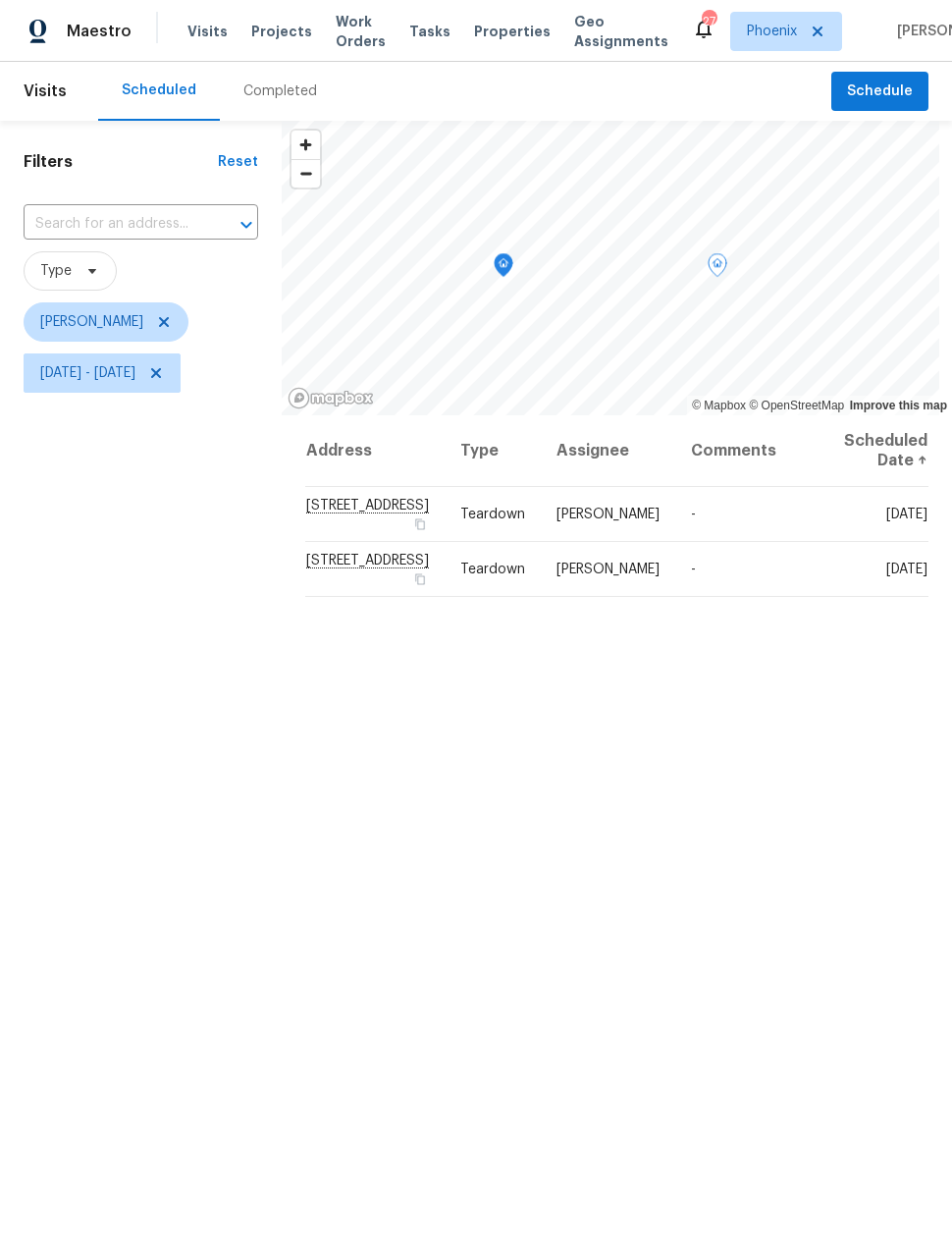 click 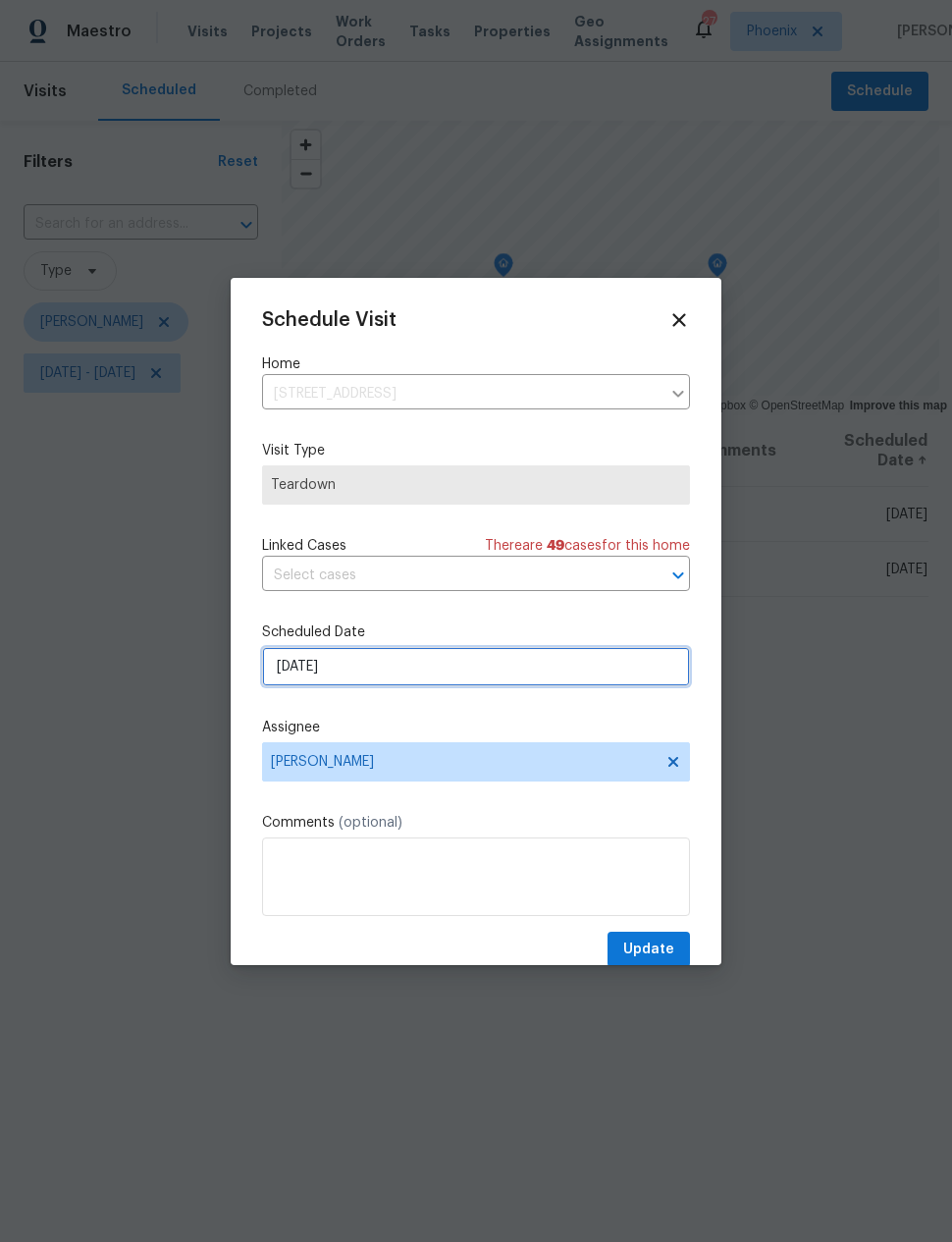 click on "7/29/2025" at bounding box center (476, 667) 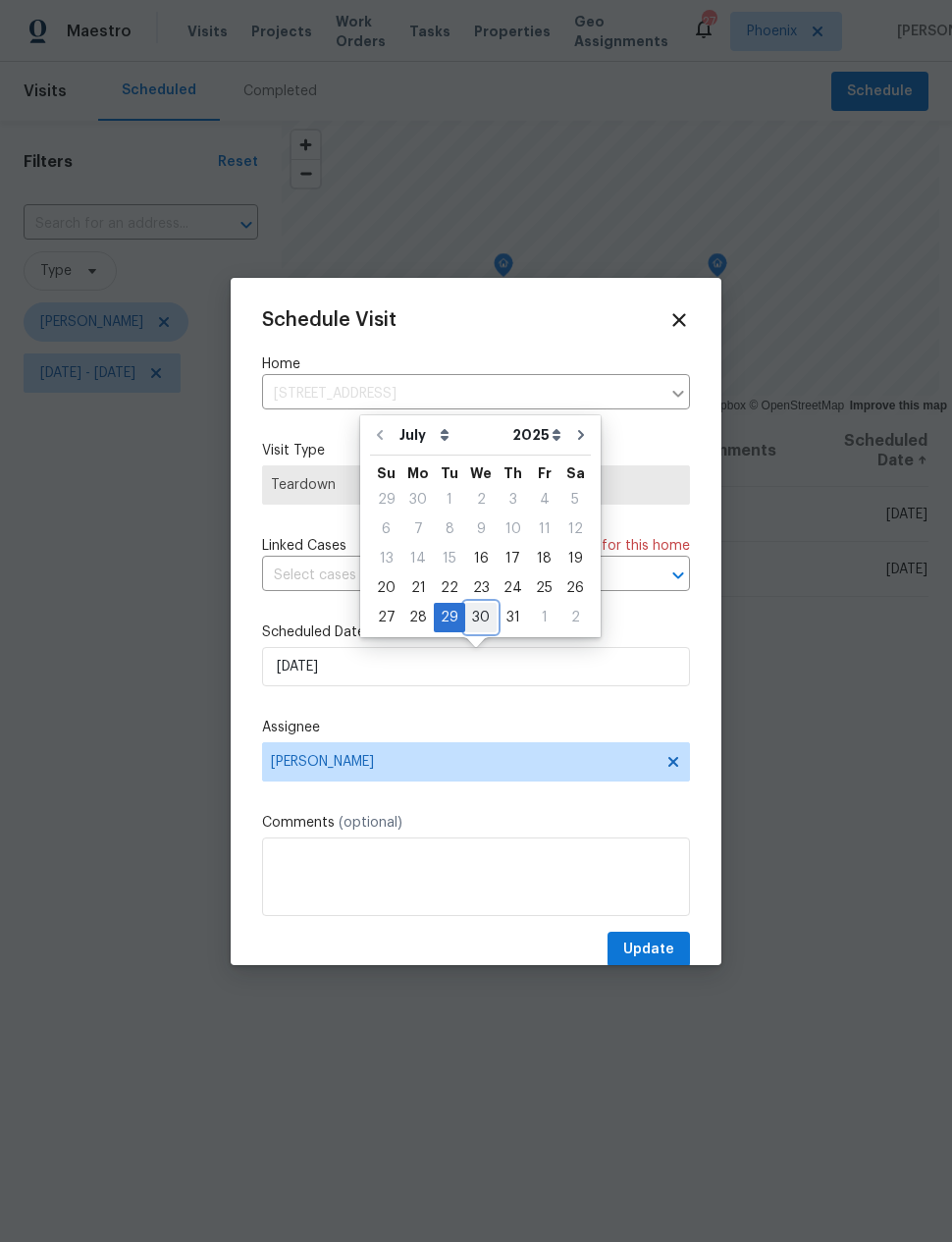 click on "30" at bounding box center [481, 618] 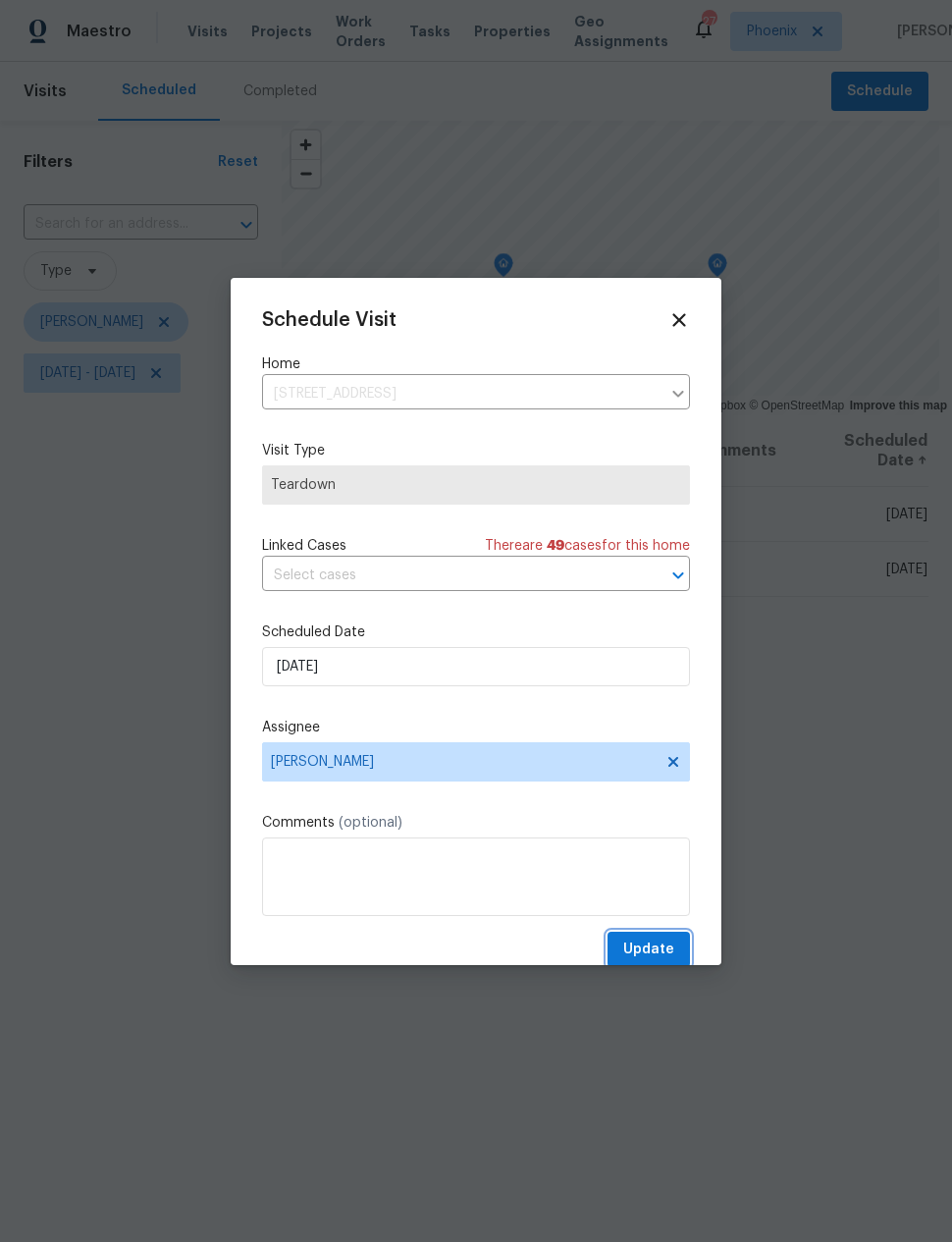 click on "Update" at bounding box center (649, 949) 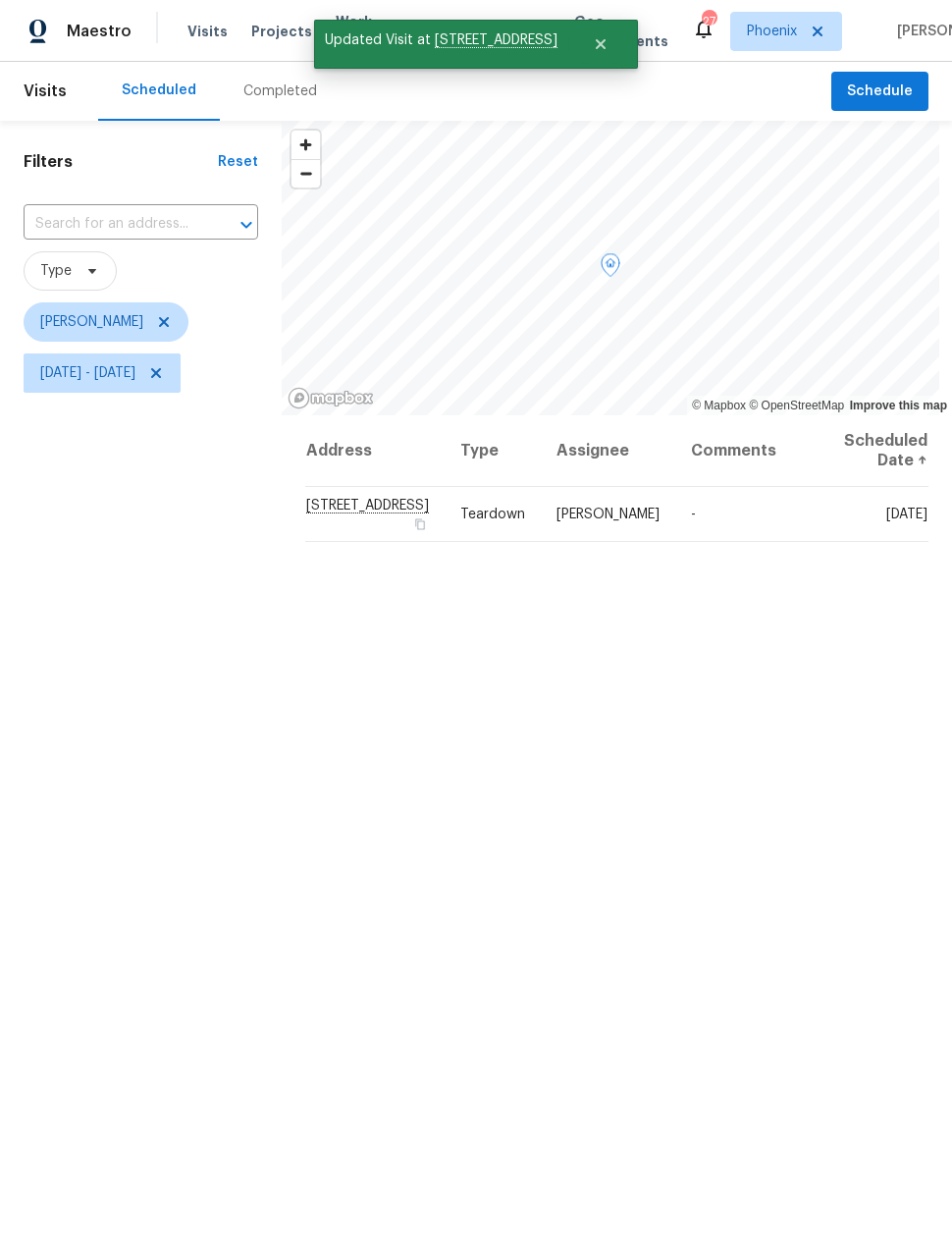 click at bounding box center (0, 0) 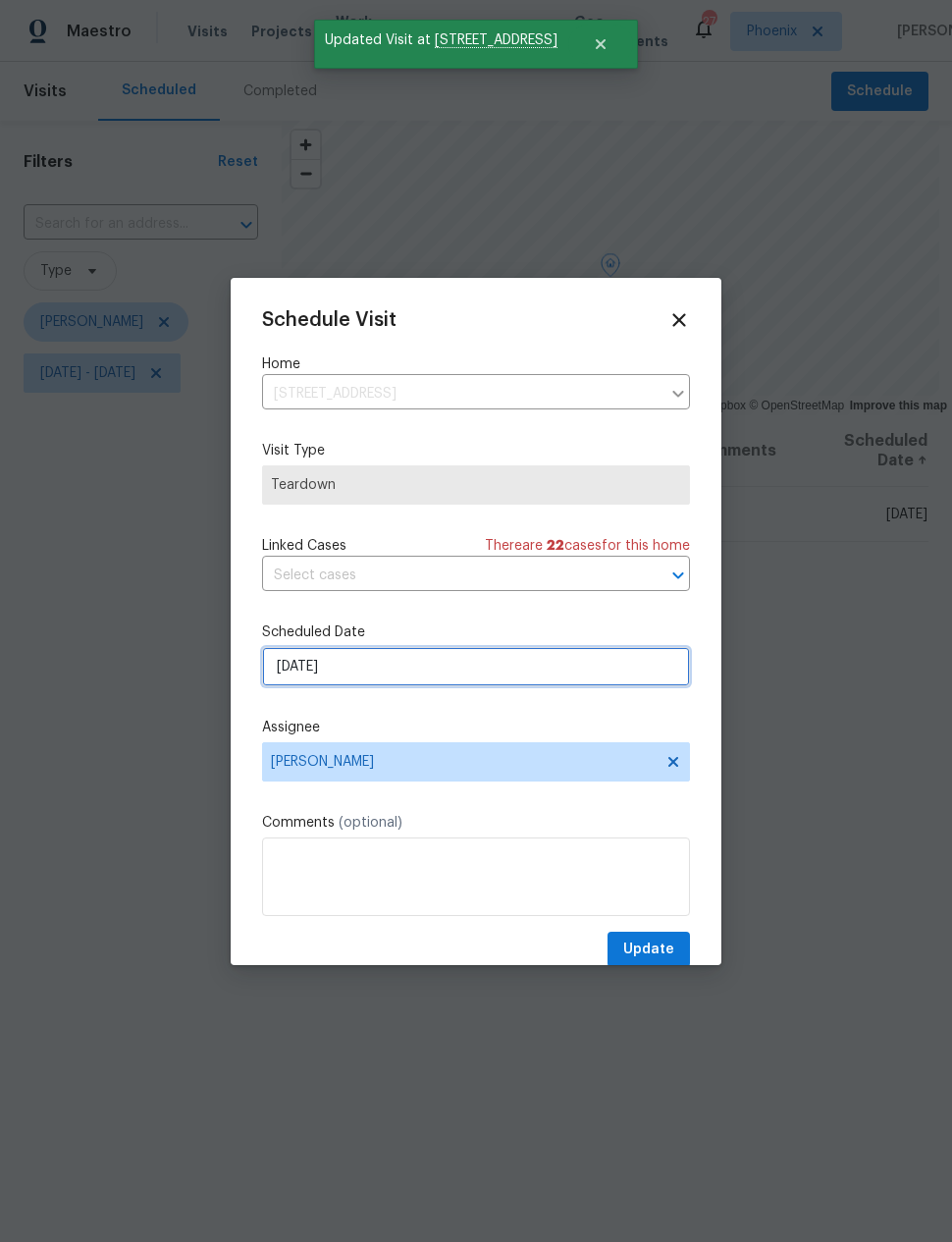 click on "7/29/2025" at bounding box center (476, 667) 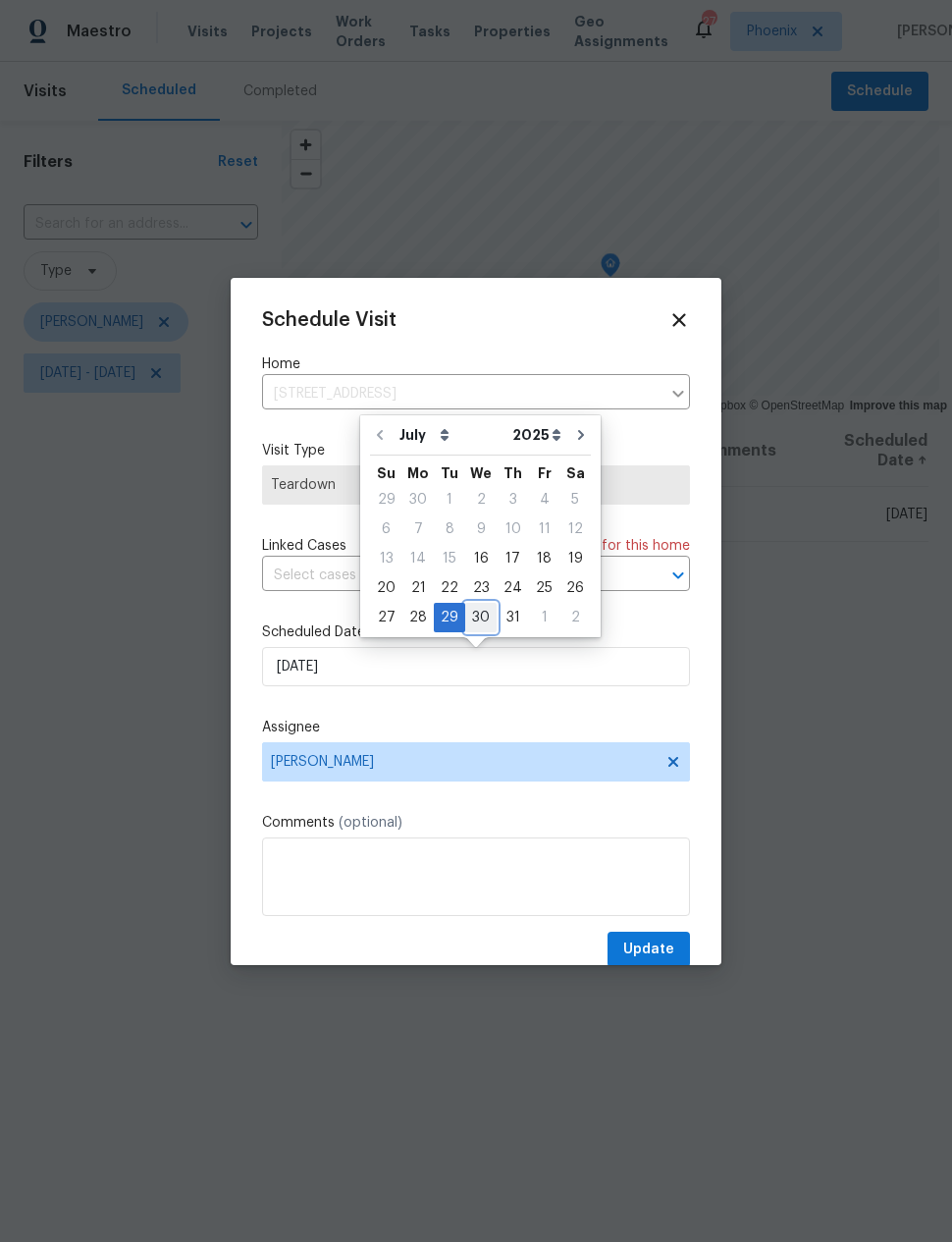 click on "30" at bounding box center [481, 618] 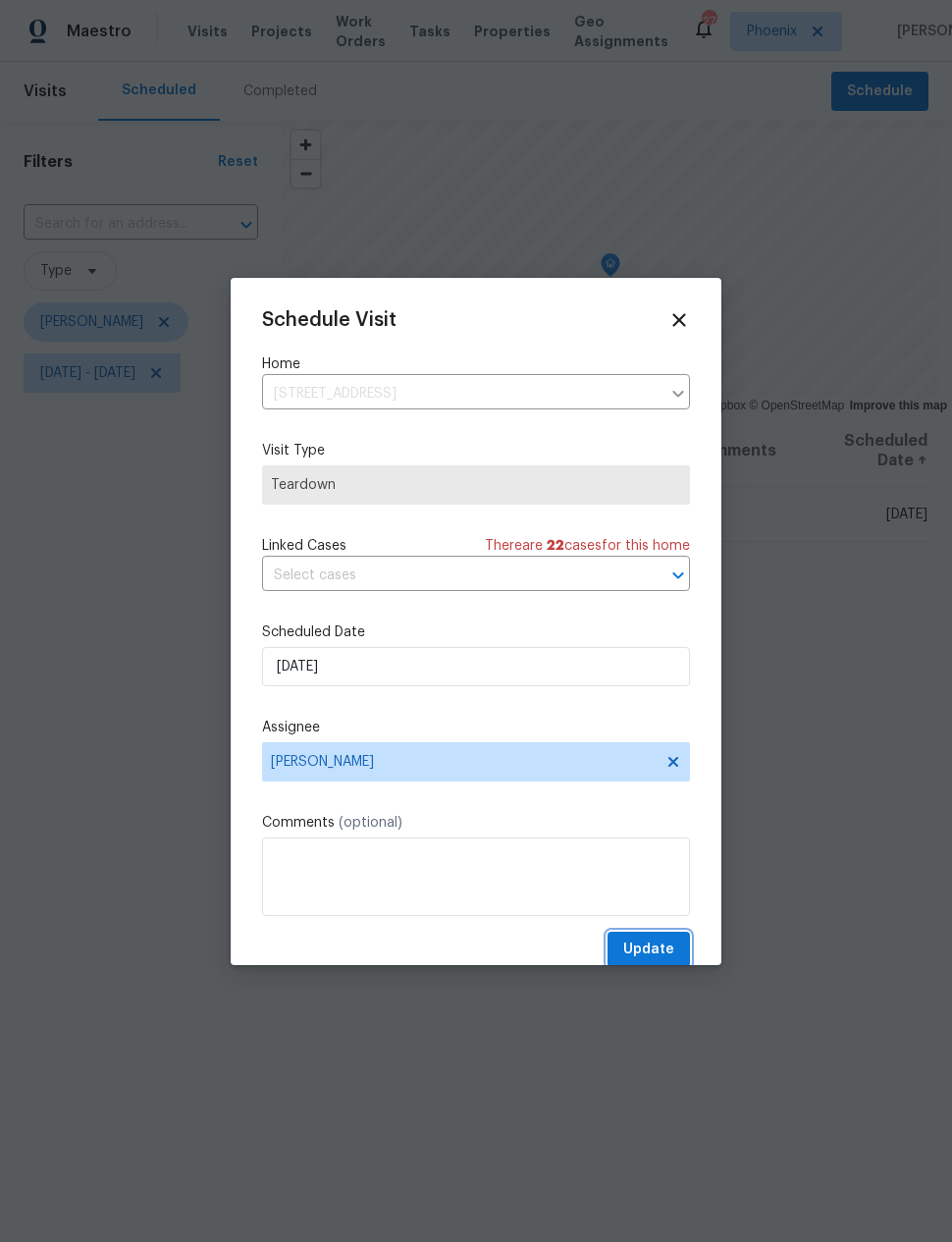 click on "Update" at bounding box center (649, 949) 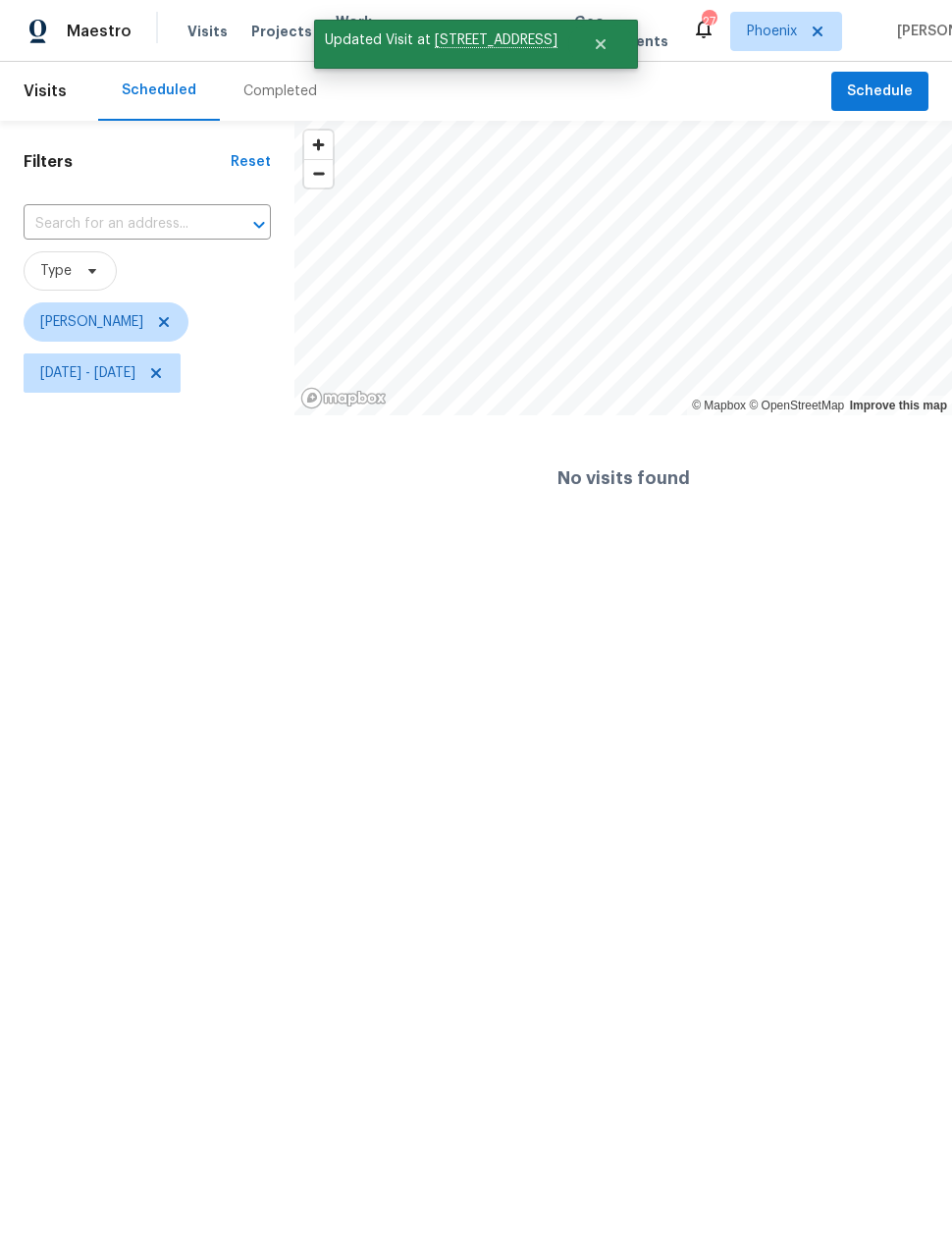 click on "Maestro Visits Projects Work Orders Tasks Properties Geo Assignments 27 Phoenix Nick Pulliam Visits Scheduled Completed Schedule Filters Reset ​ Type Nick Pulliam Tue, Jul 29 - Tue, Jul 29 © Mapbox   © OpenStreetMap   Improve this map No visits found Updated Visit at   21081 W Almeria Rd" at bounding box center [476, 270] 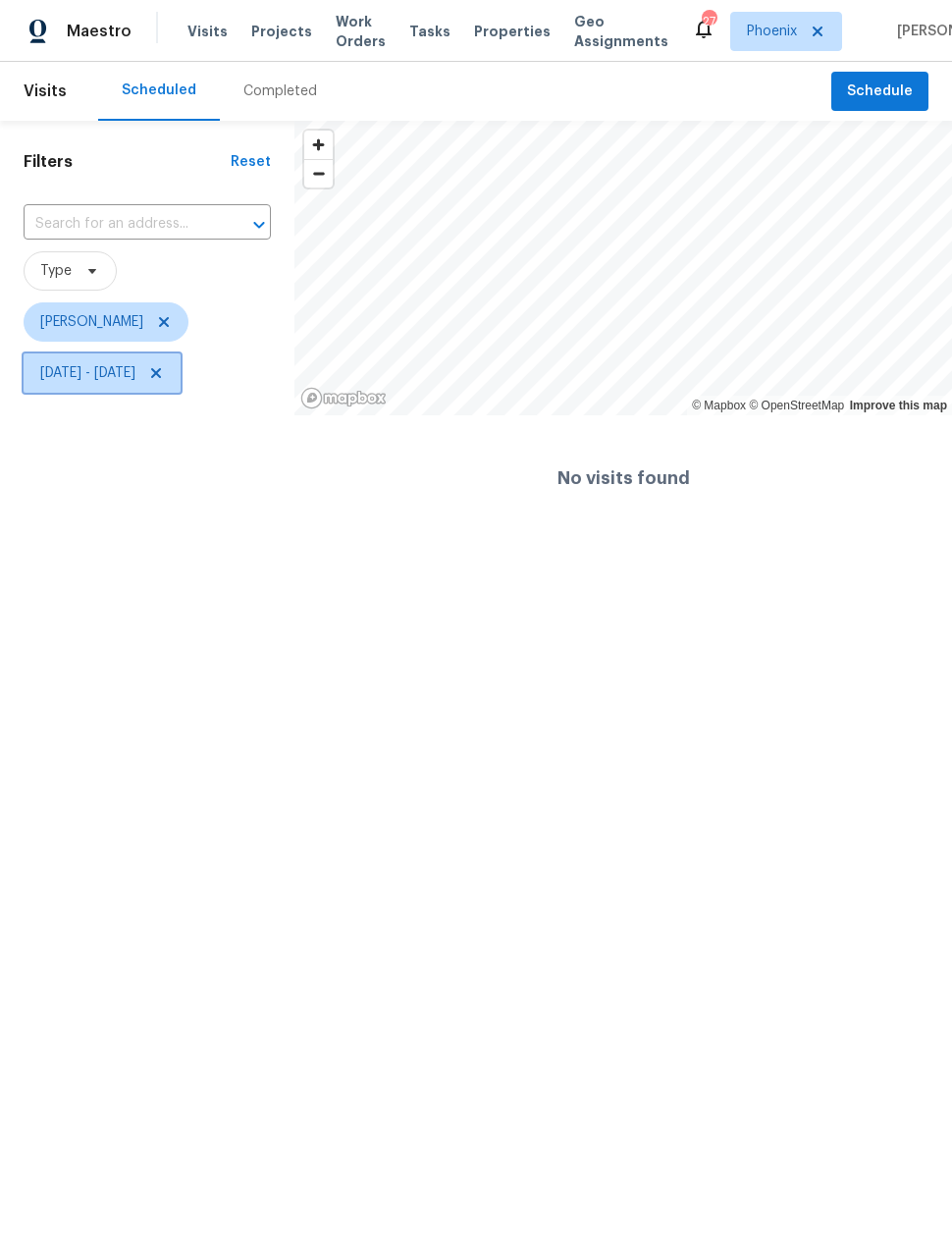 click 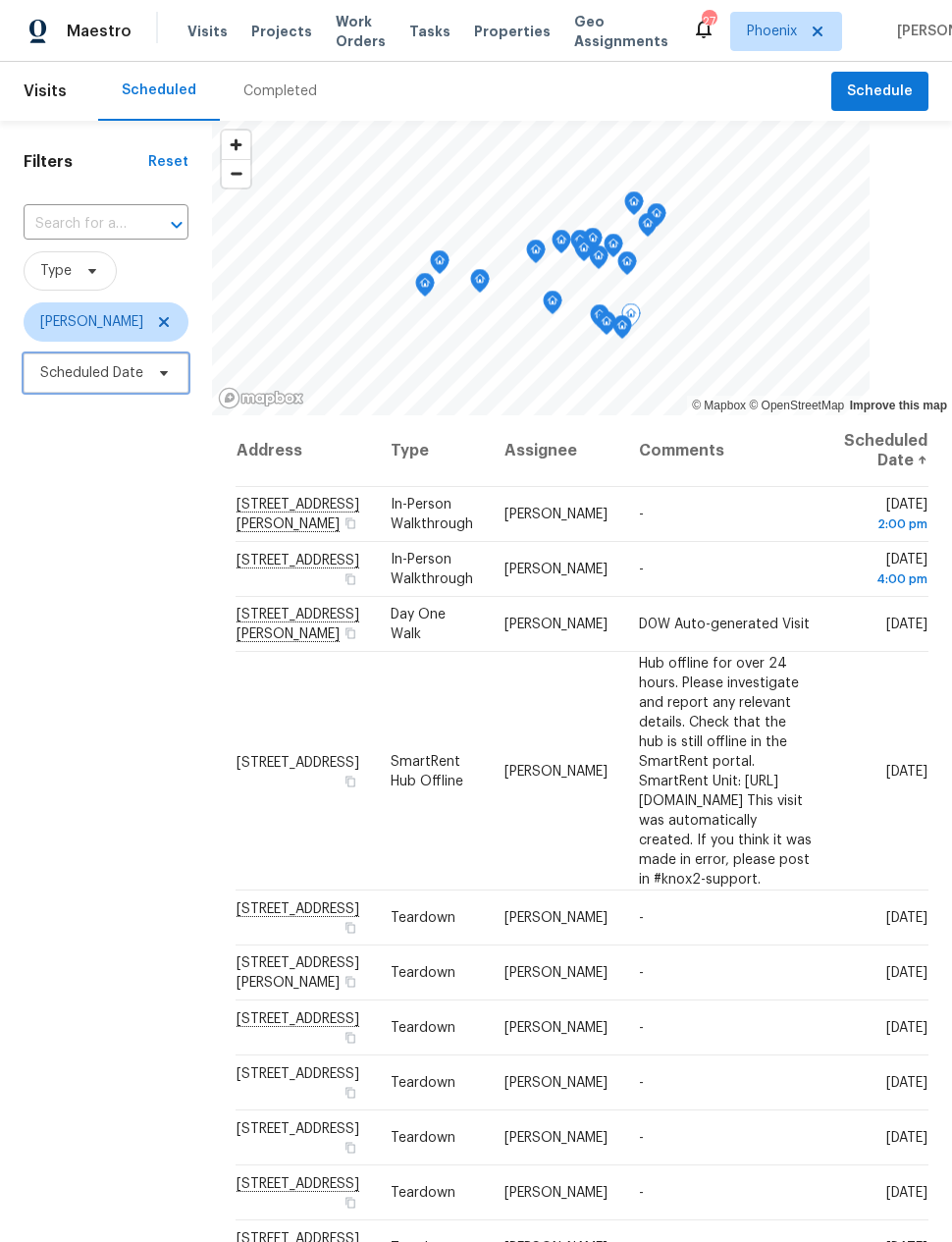 click on "Scheduled Date" at bounding box center (91, 373) 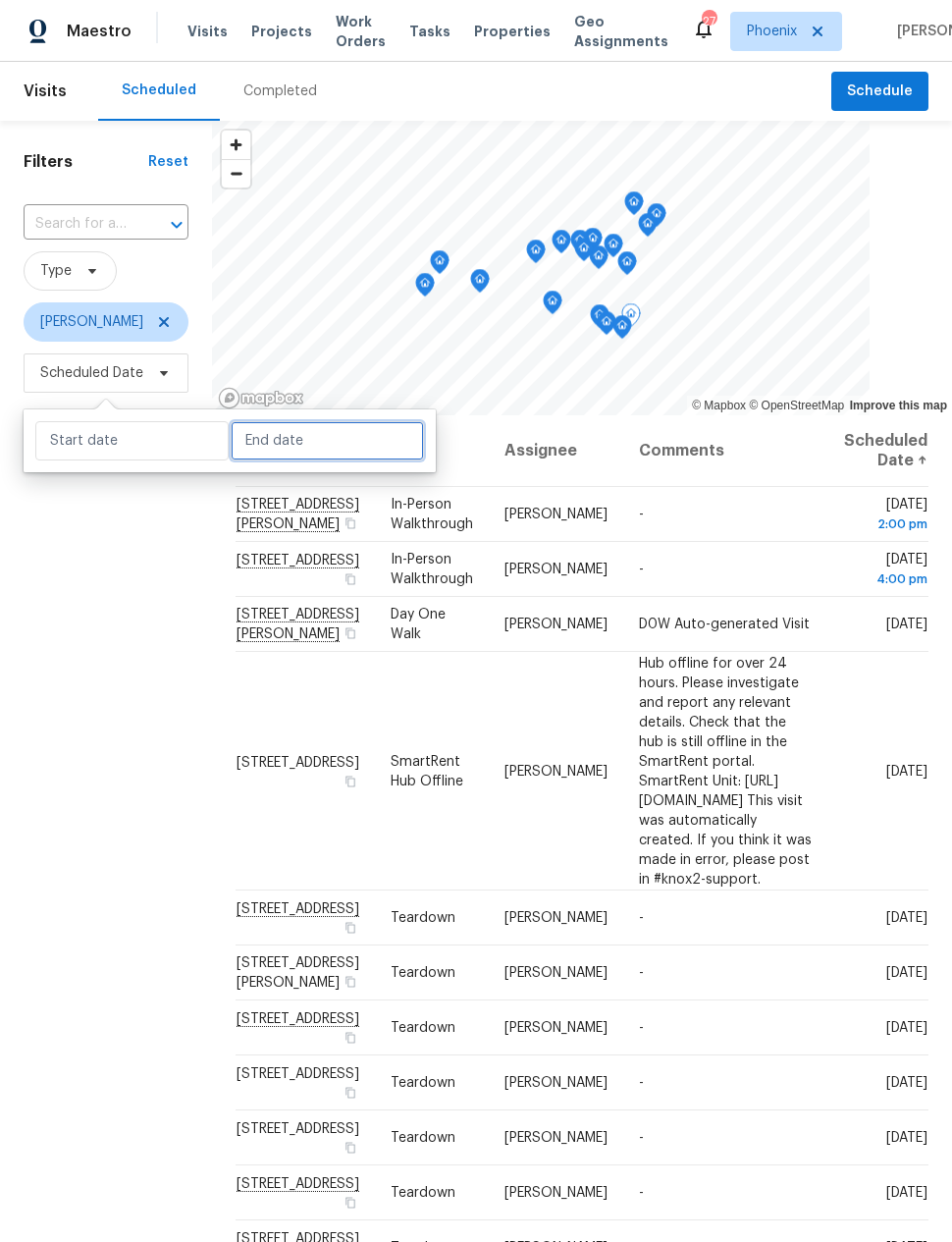 click at bounding box center [327, 441] 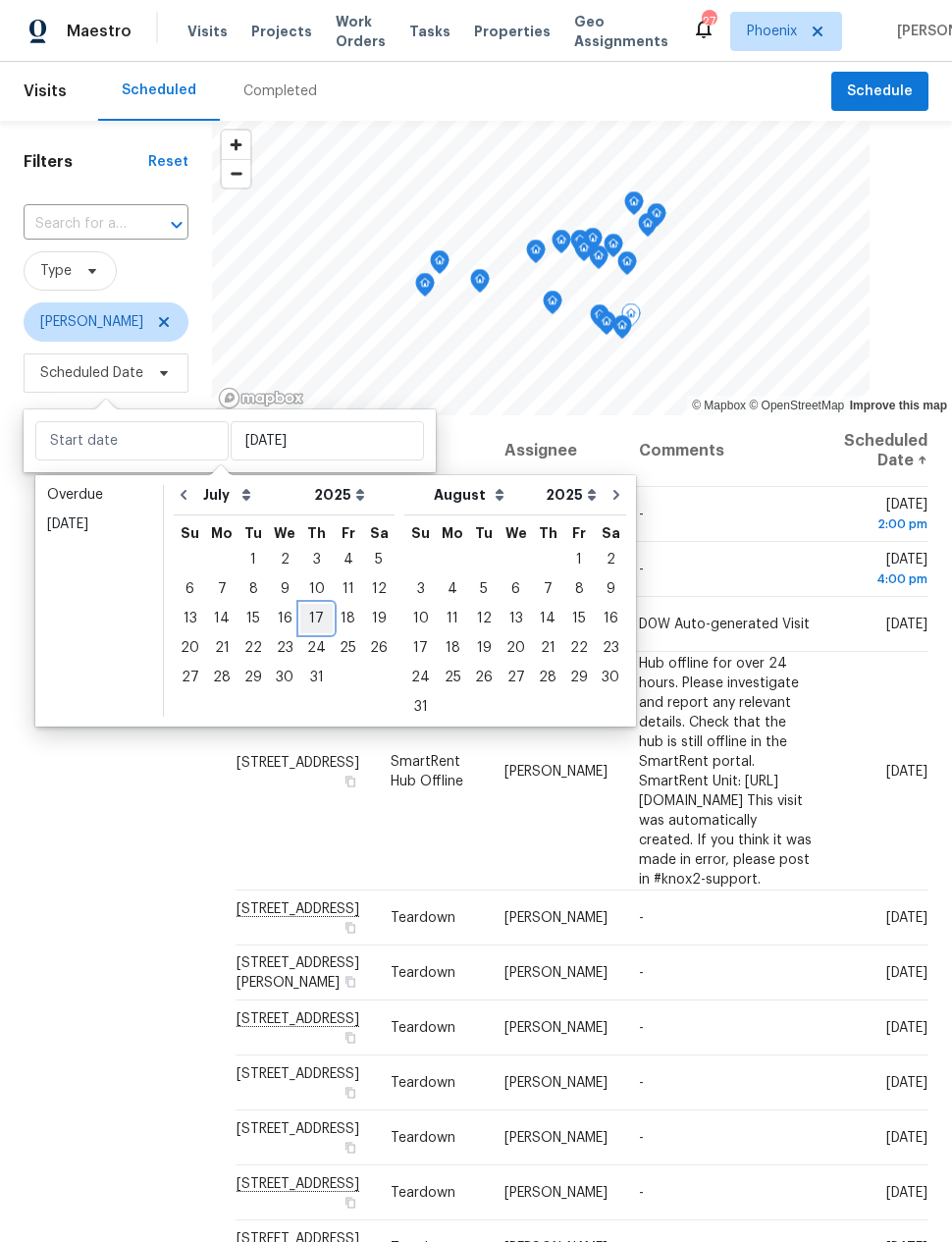 click on "17" at bounding box center [316, 619] 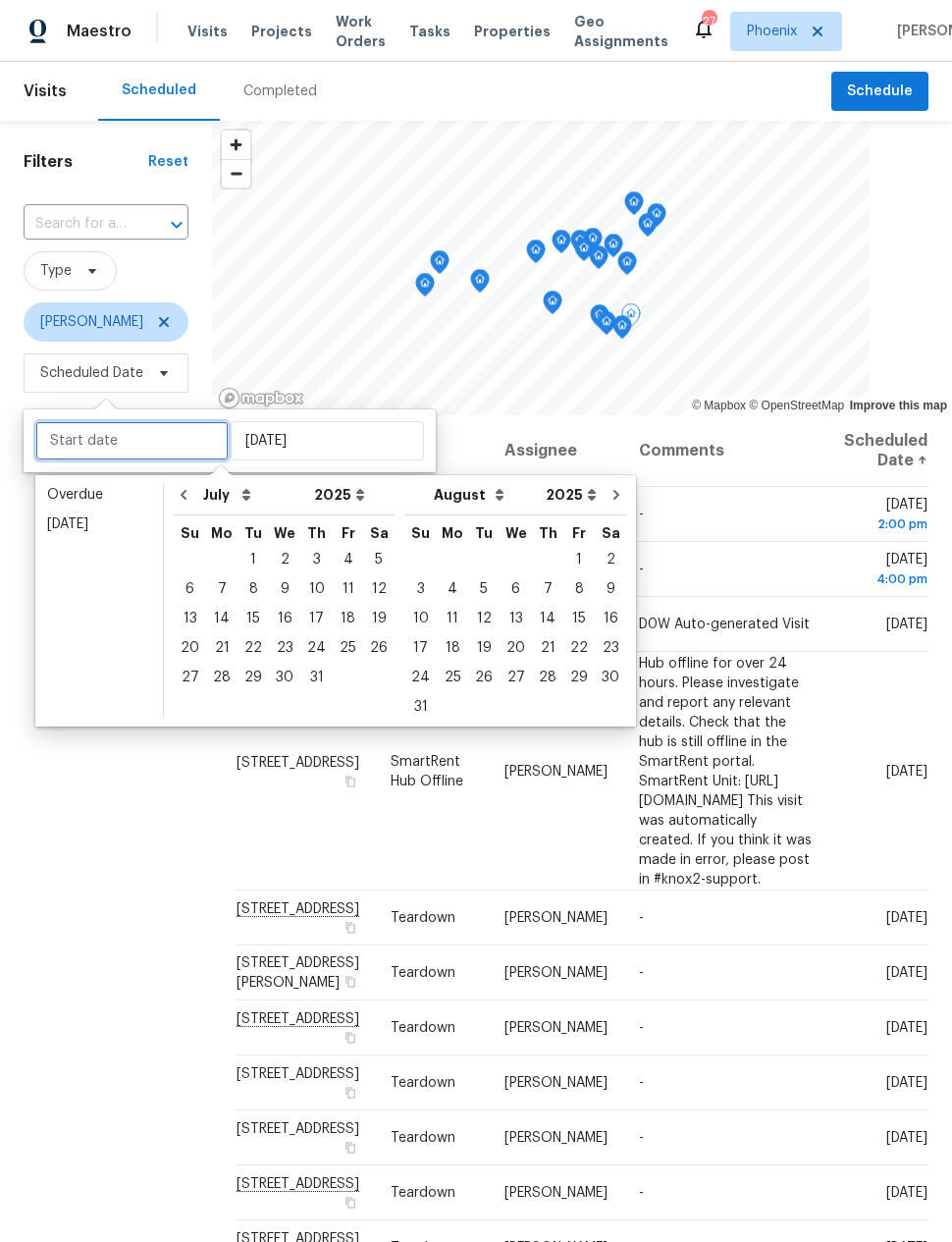 type on "Thu, Jul 17" 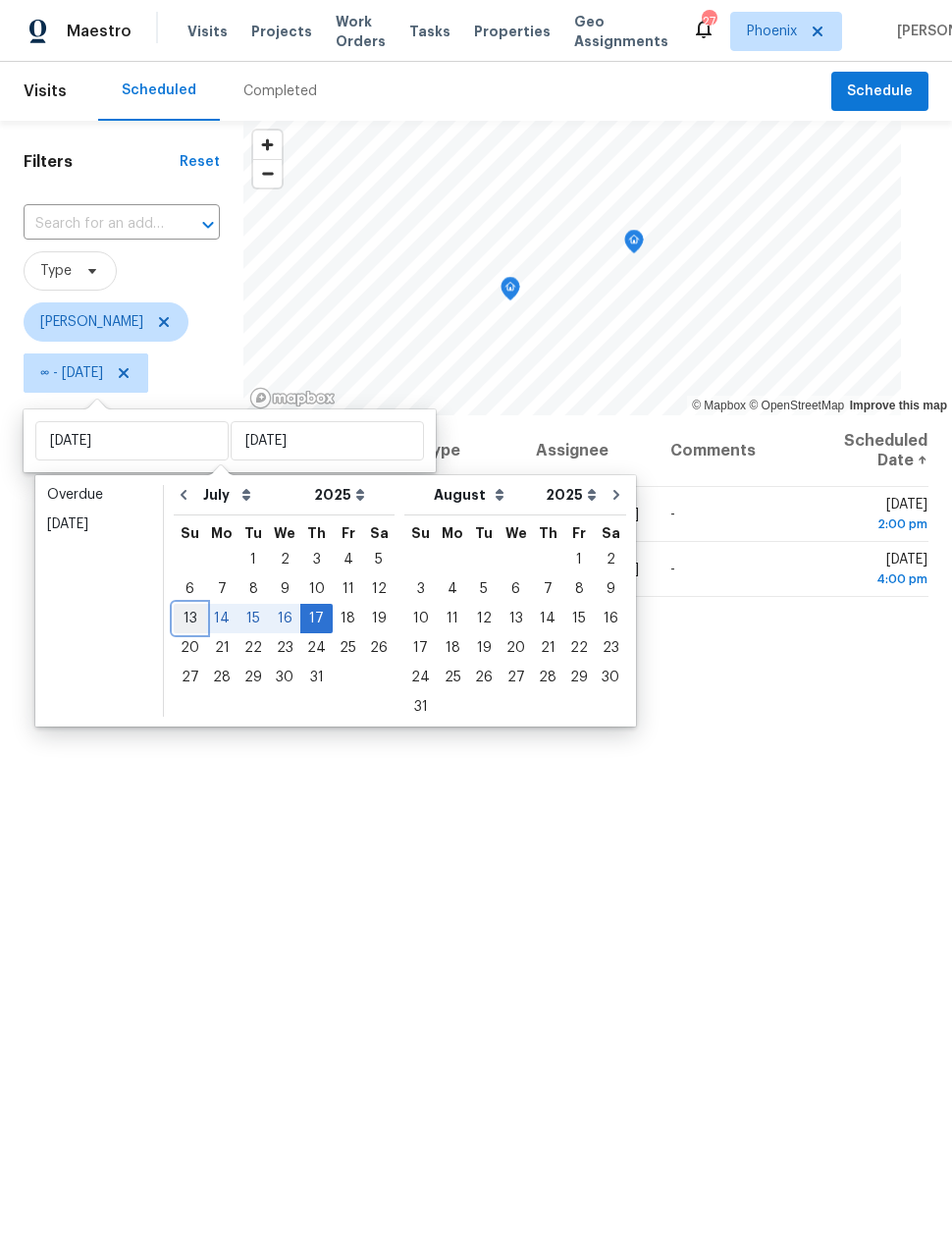 click on "13" at bounding box center (189, 619) 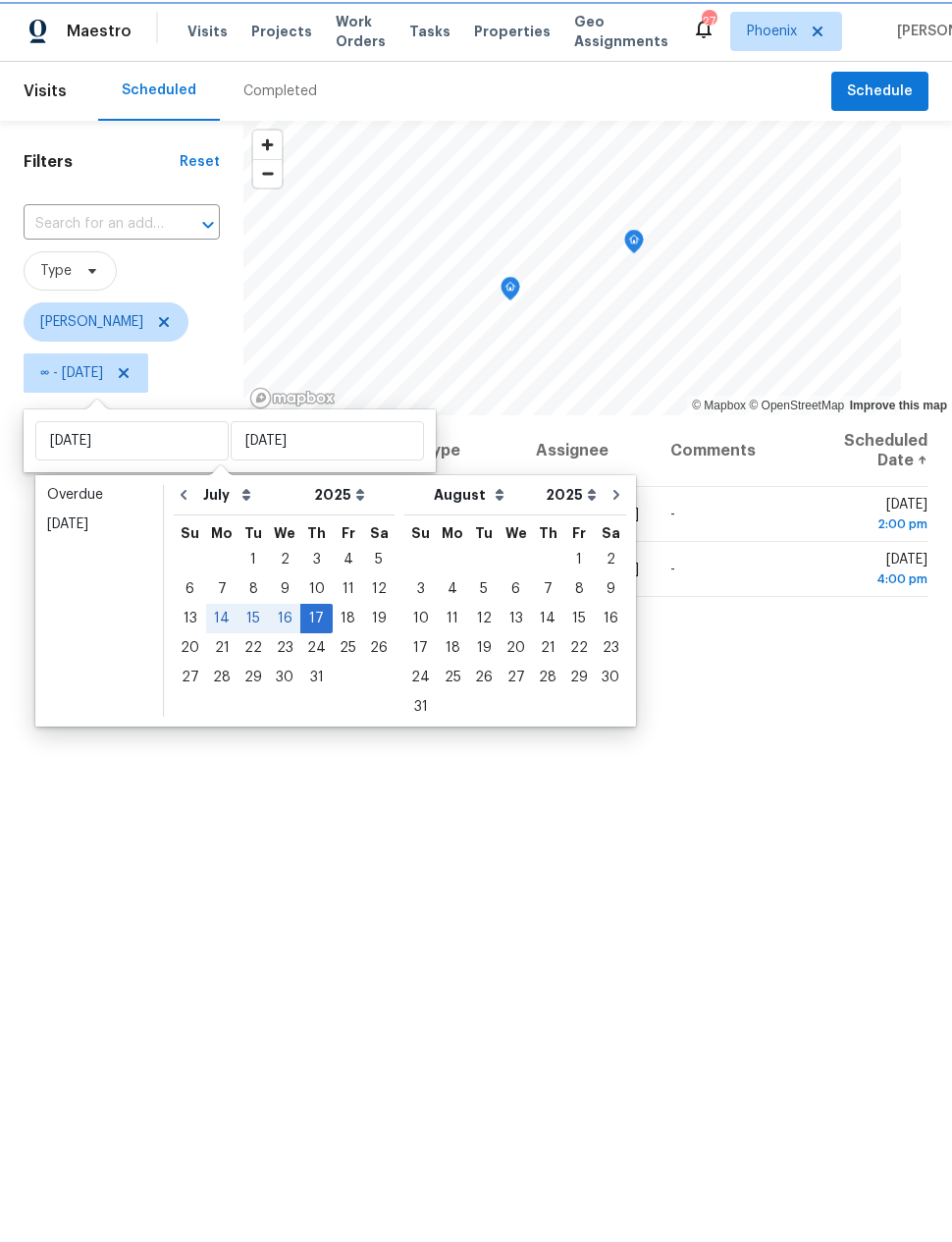 type on "Sun, Jul 13" 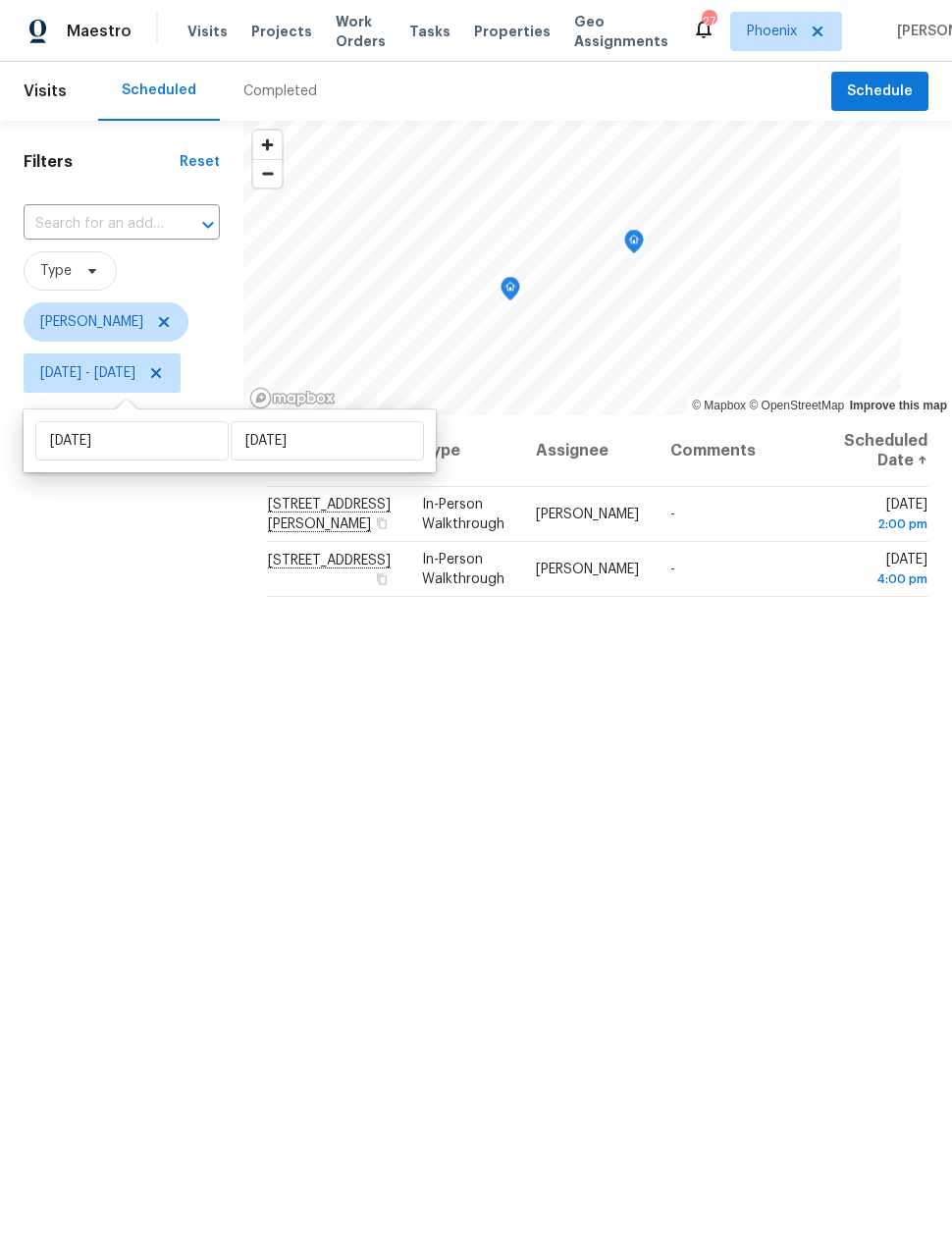 click on "Filters Reset ​ Type Nick Pulliam Sun, Jul 13 - Thu, Jul 17" at bounding box center (122, 765) 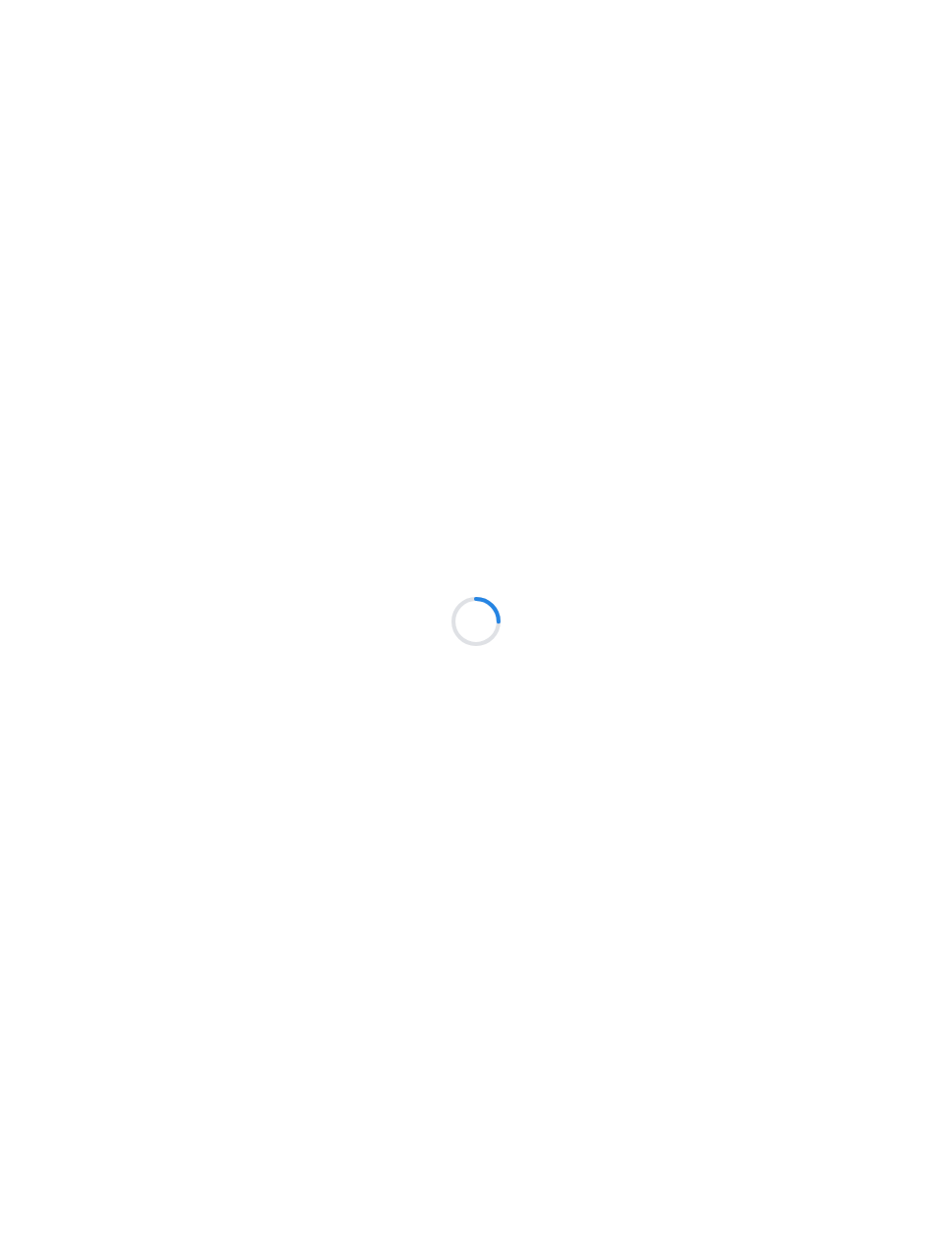scroll, scrollTop: 0, scrollLeft: 0, axis: both 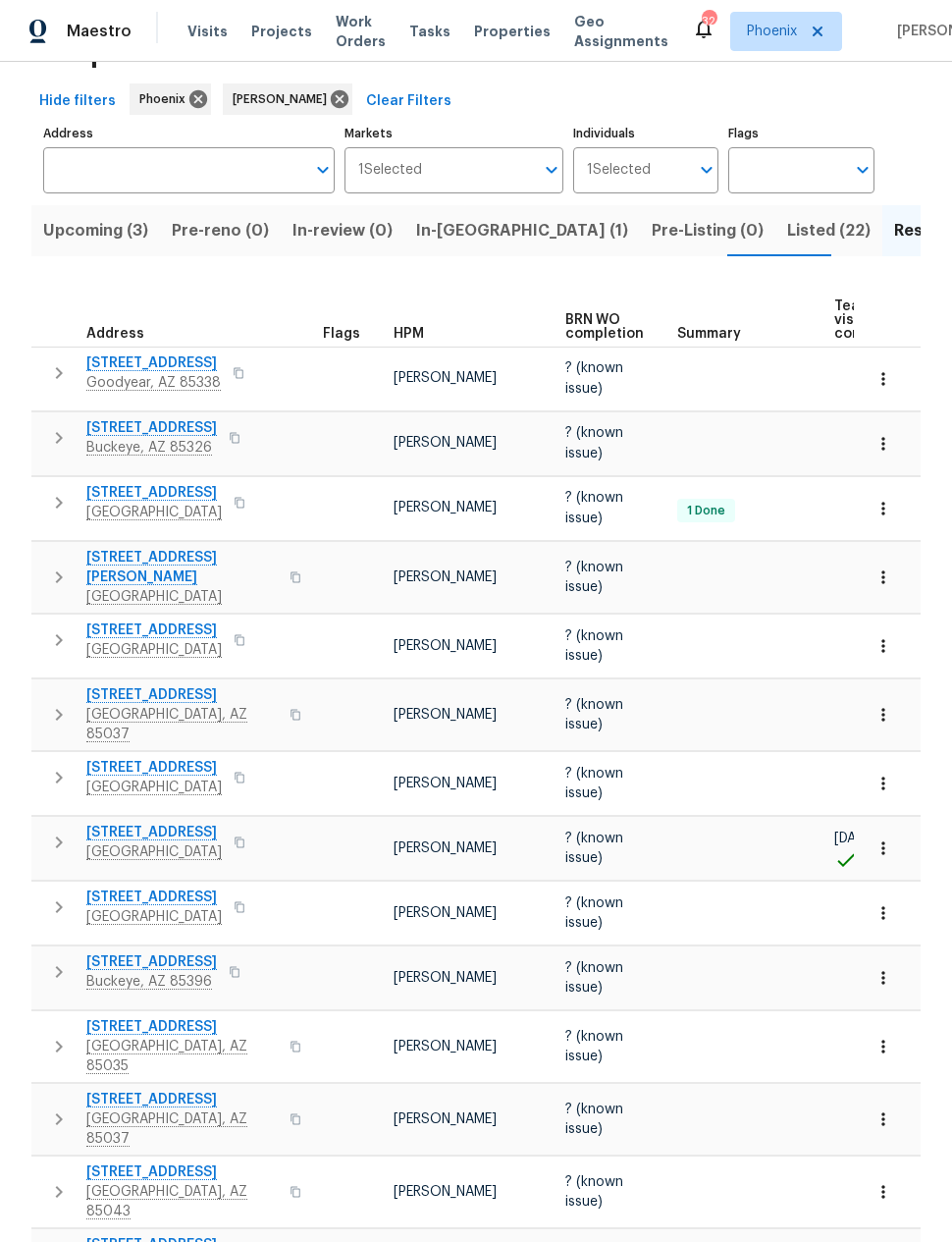 click on "1595 S 227th Ave" at bounding box center (151, 428) 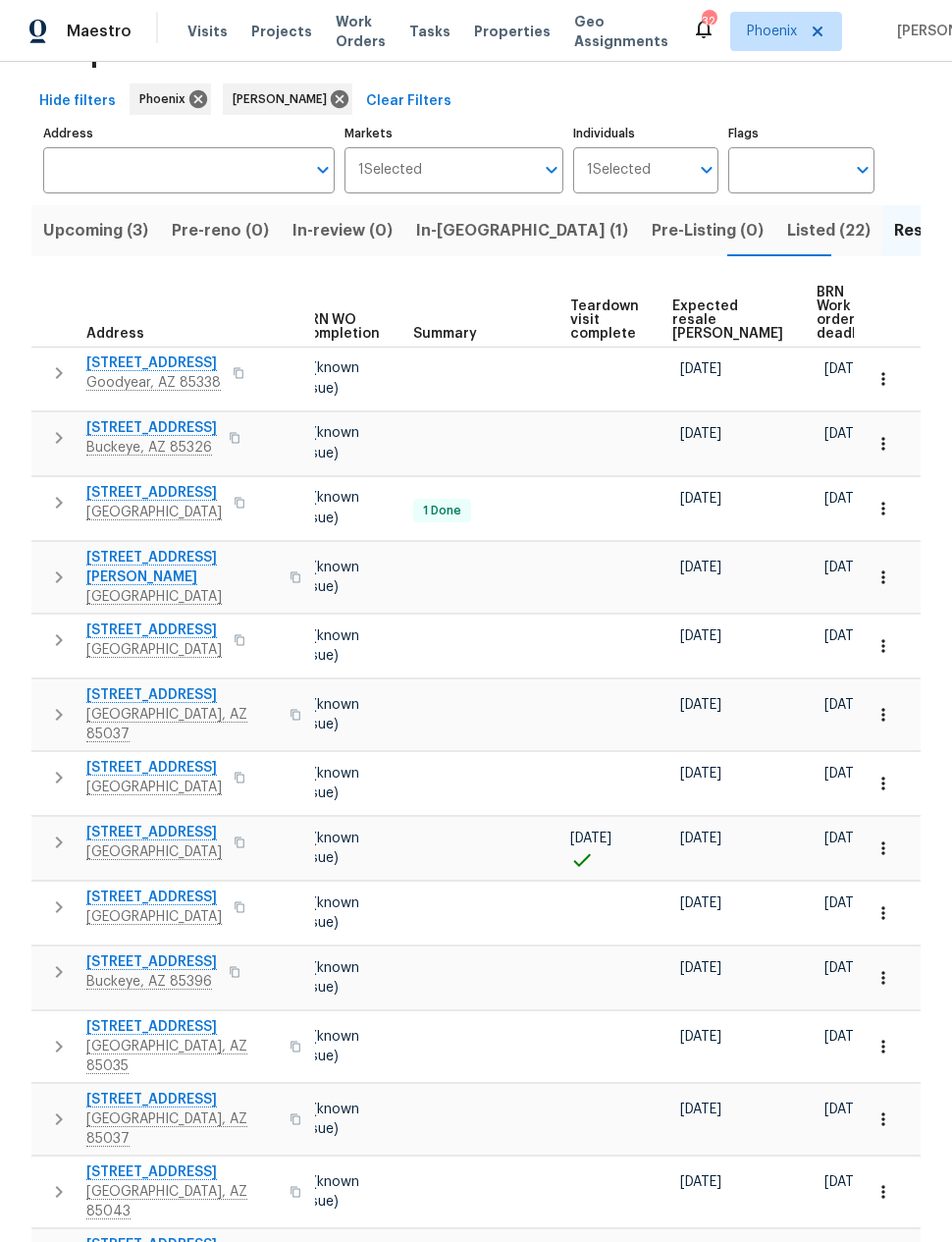 scroll, scrollTop: 0, scrollLeft: 263, axis: horizontal 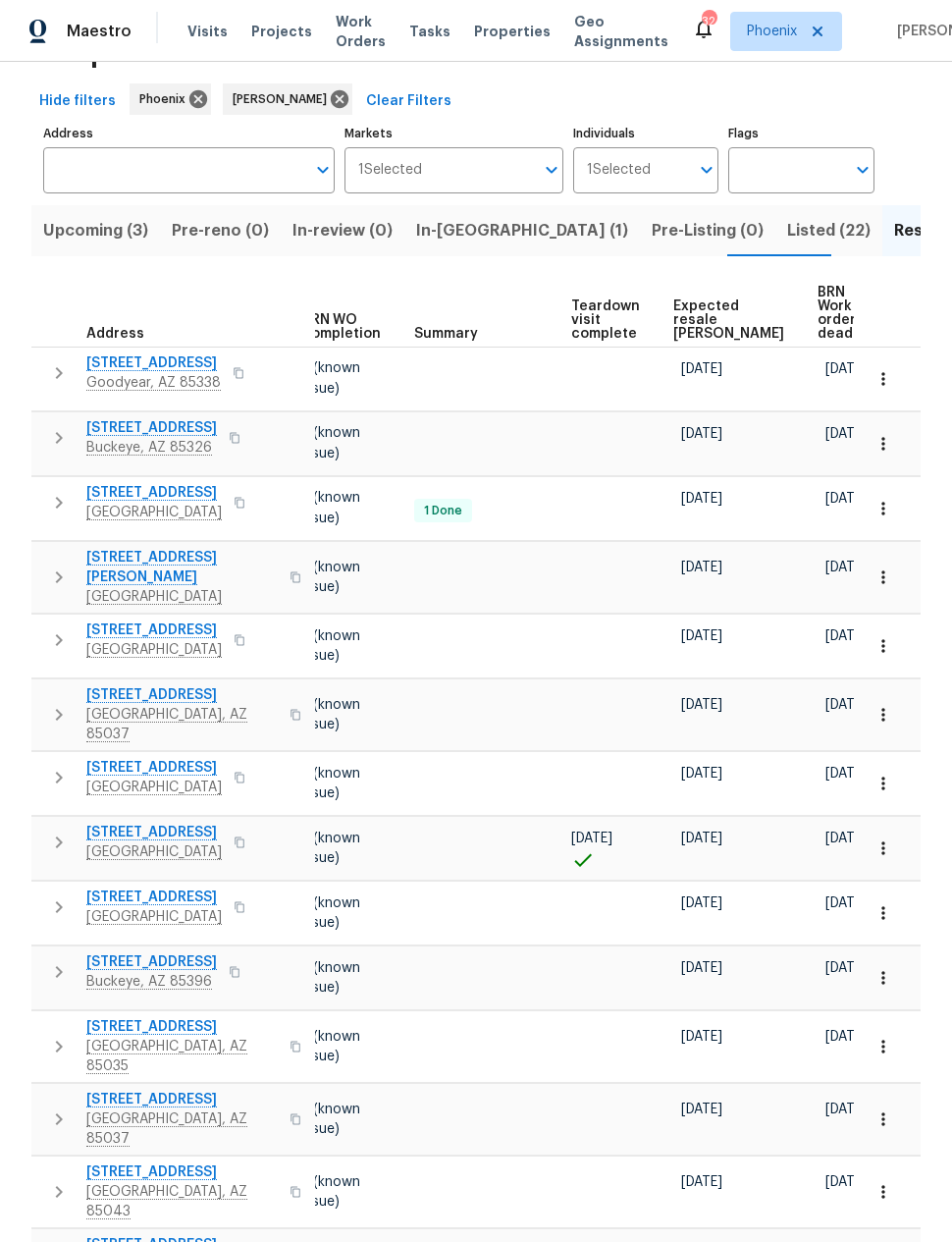 click on "Expected resale COE" at bounding box center (728, 320) 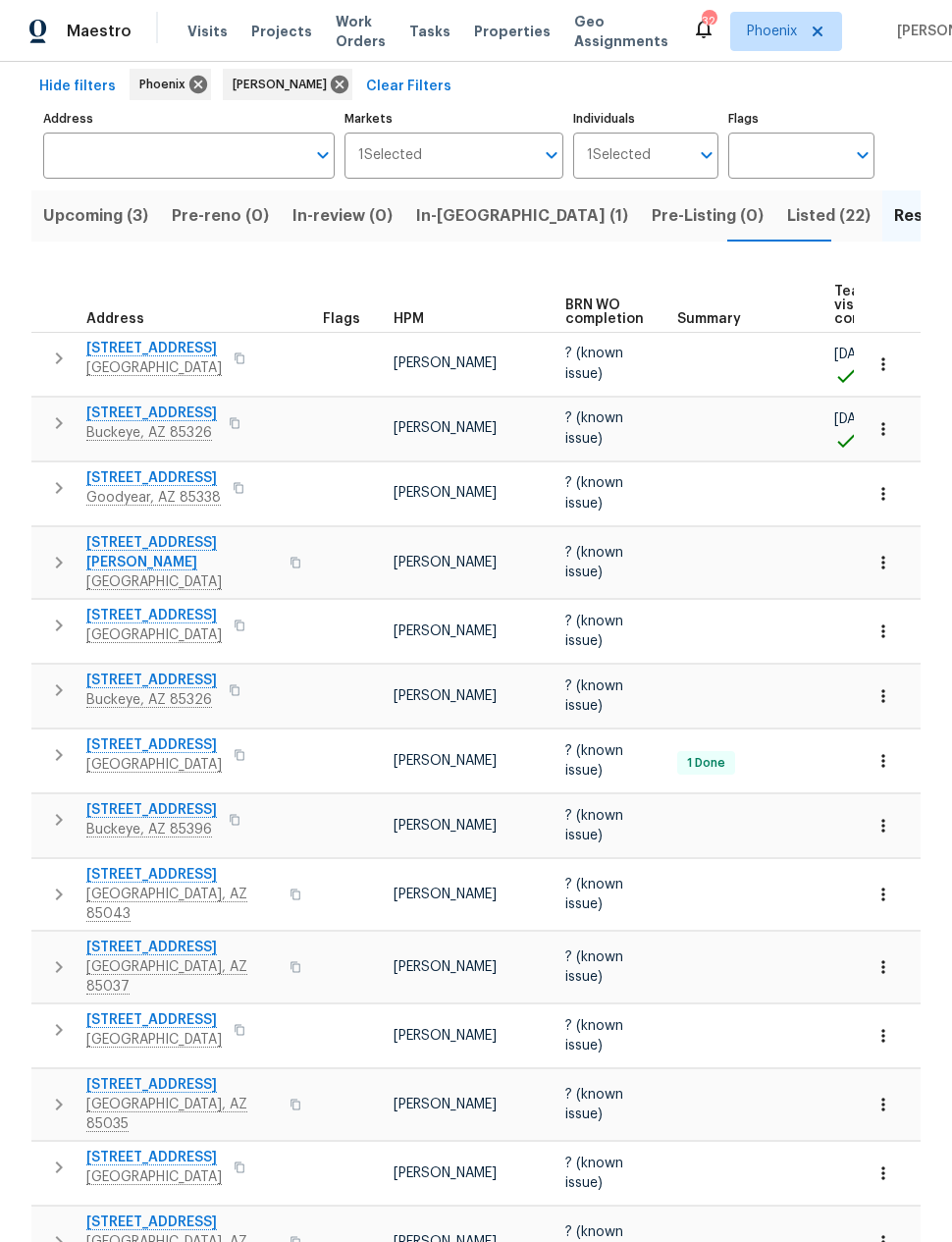 scroll, scrollTop: 86, scrollLeft: 0, axis: vertical 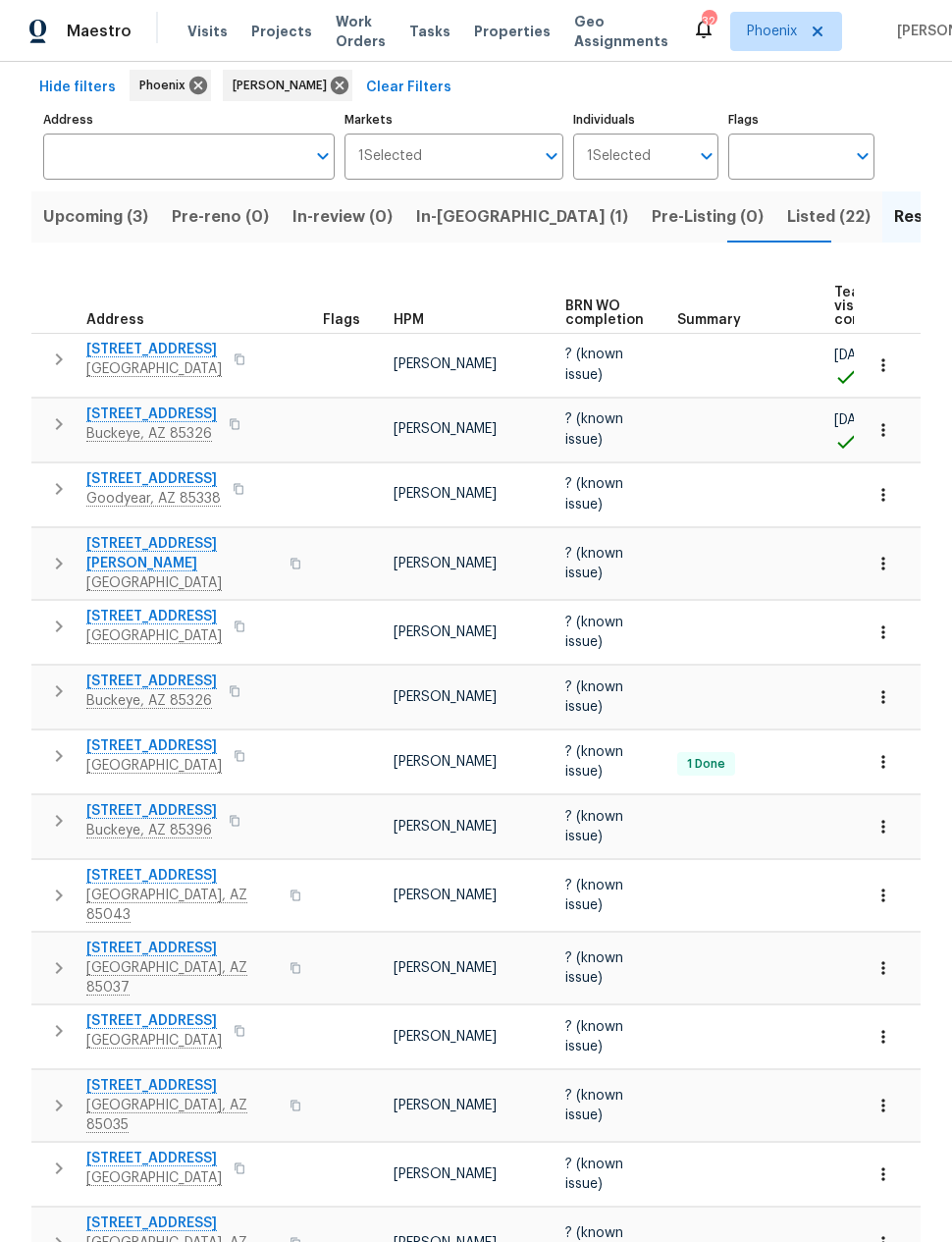 click on "Listed (22)" at bounding box center [828, 217] 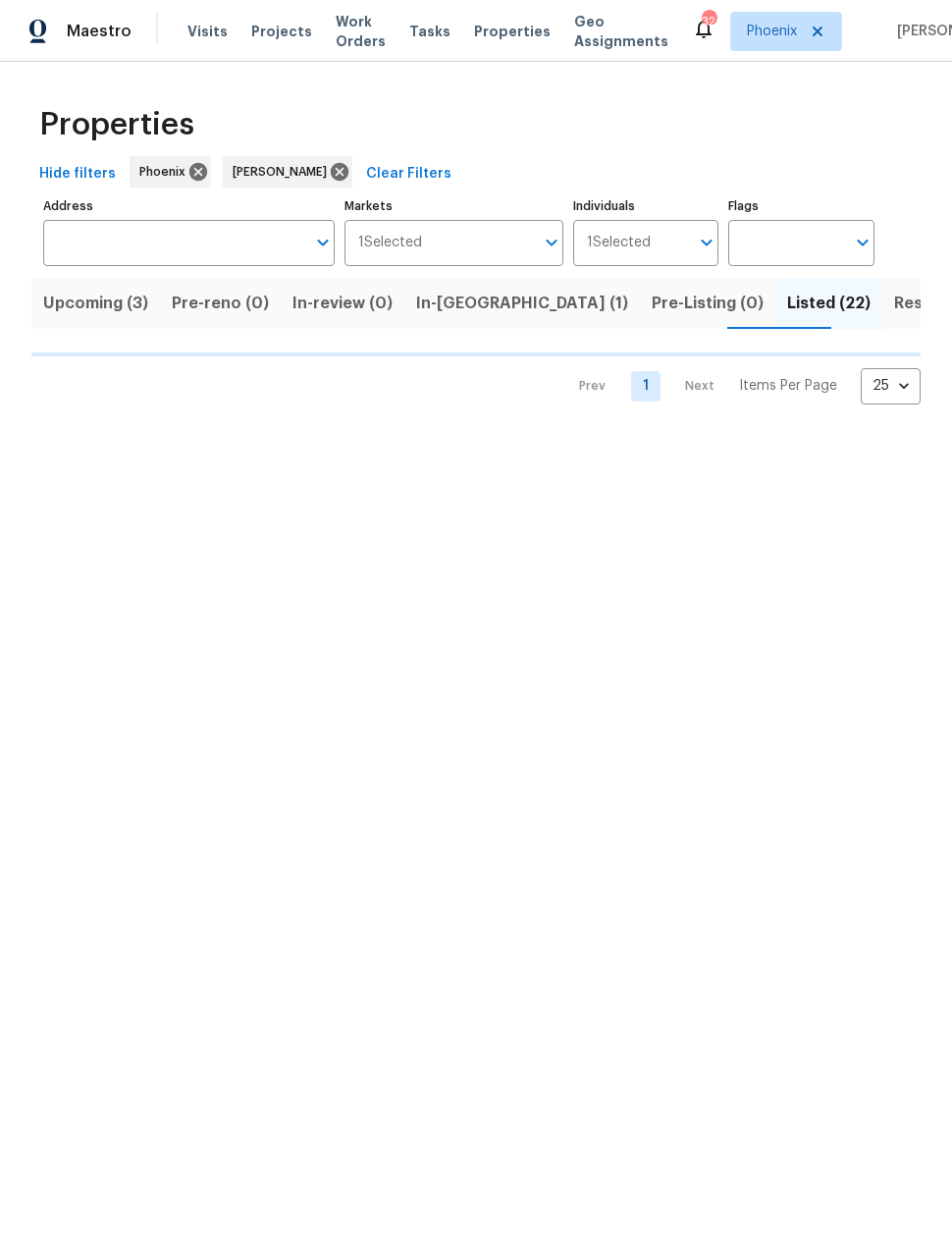 scroll, scrollTop: 0, scrollLeft: 0, axis: both 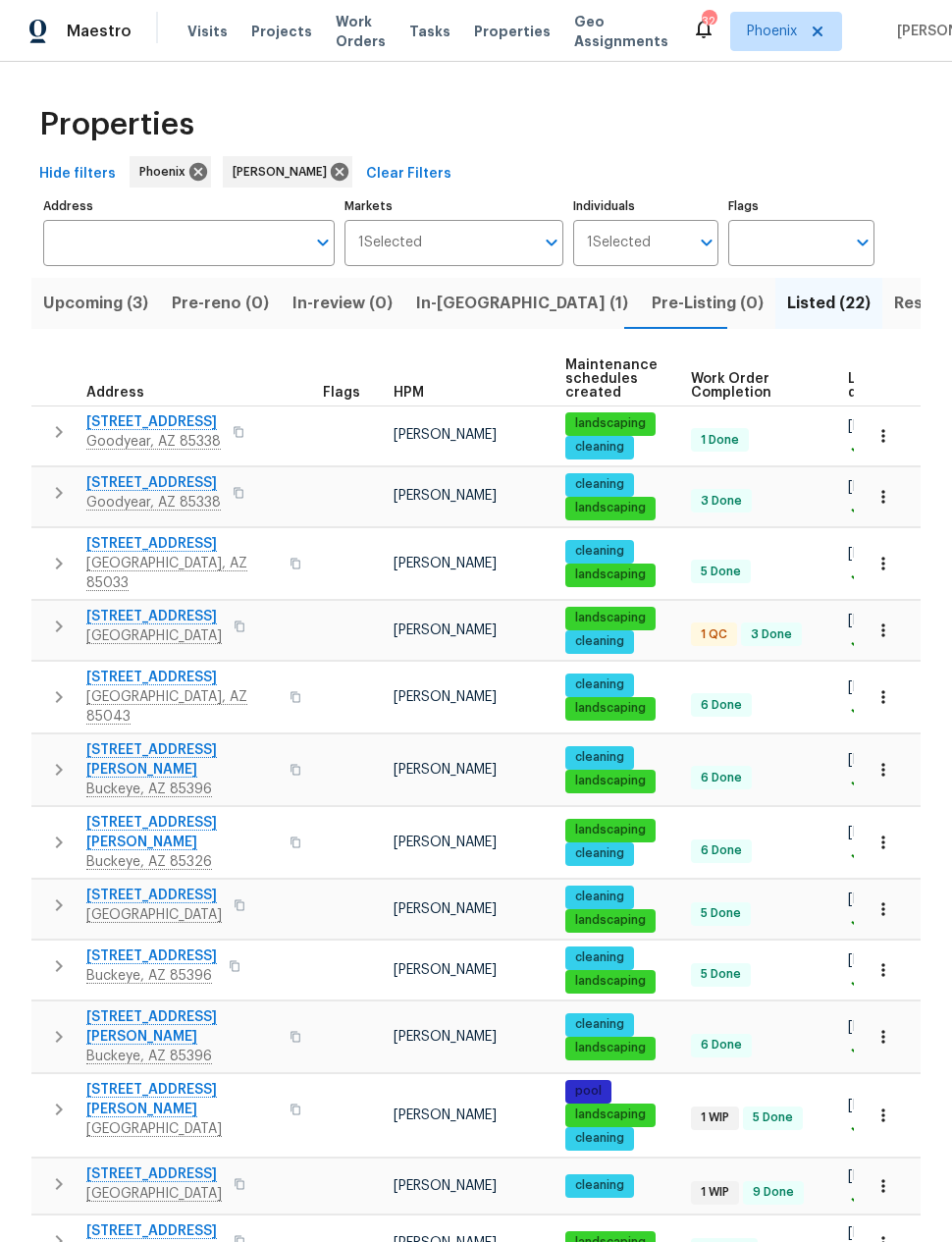 click on "5822 W Huntington Dr" at bounding box center [154, 617] 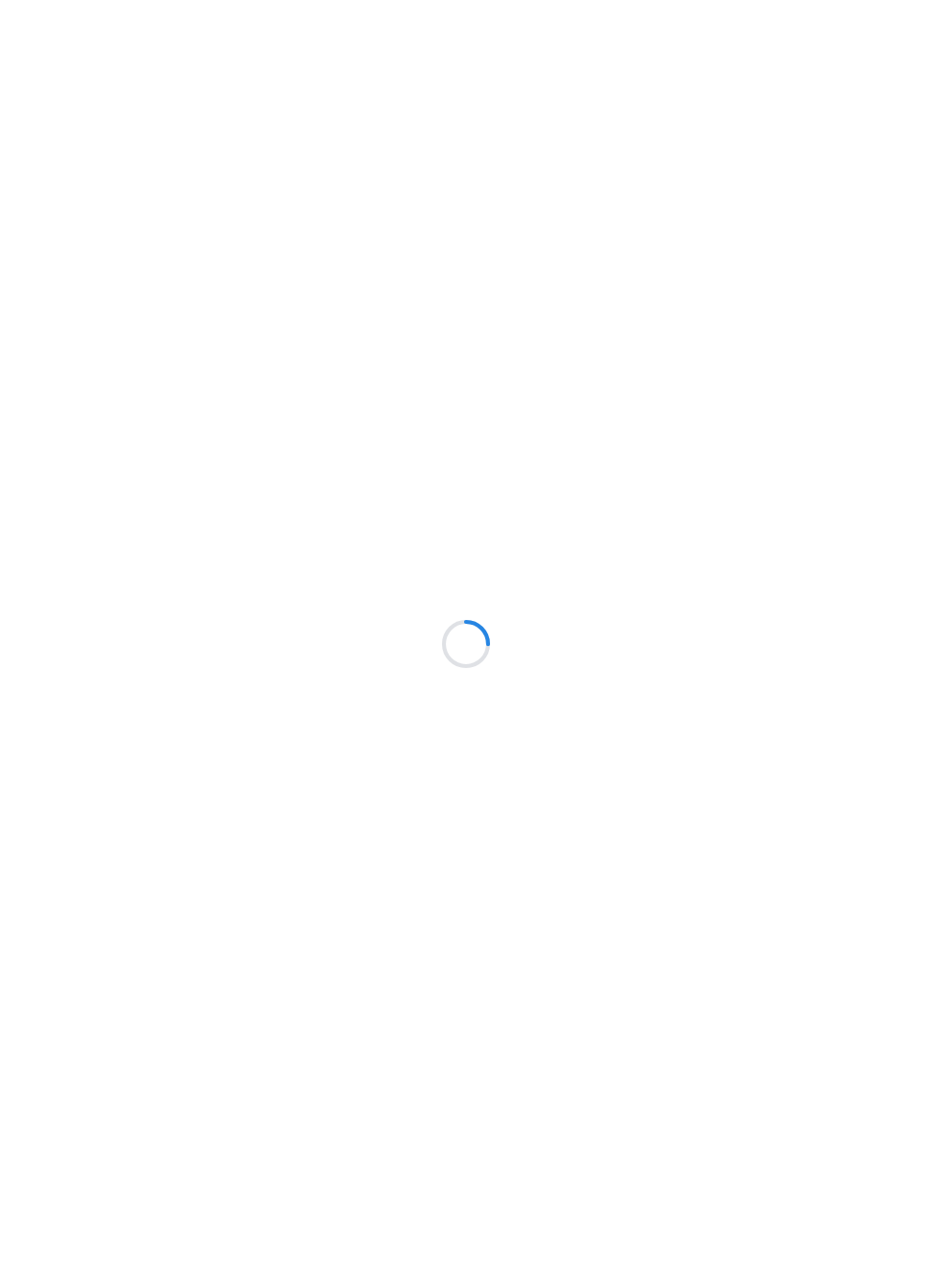 scroll, scrollTop: 0, scrollLeft: 0, axis: both 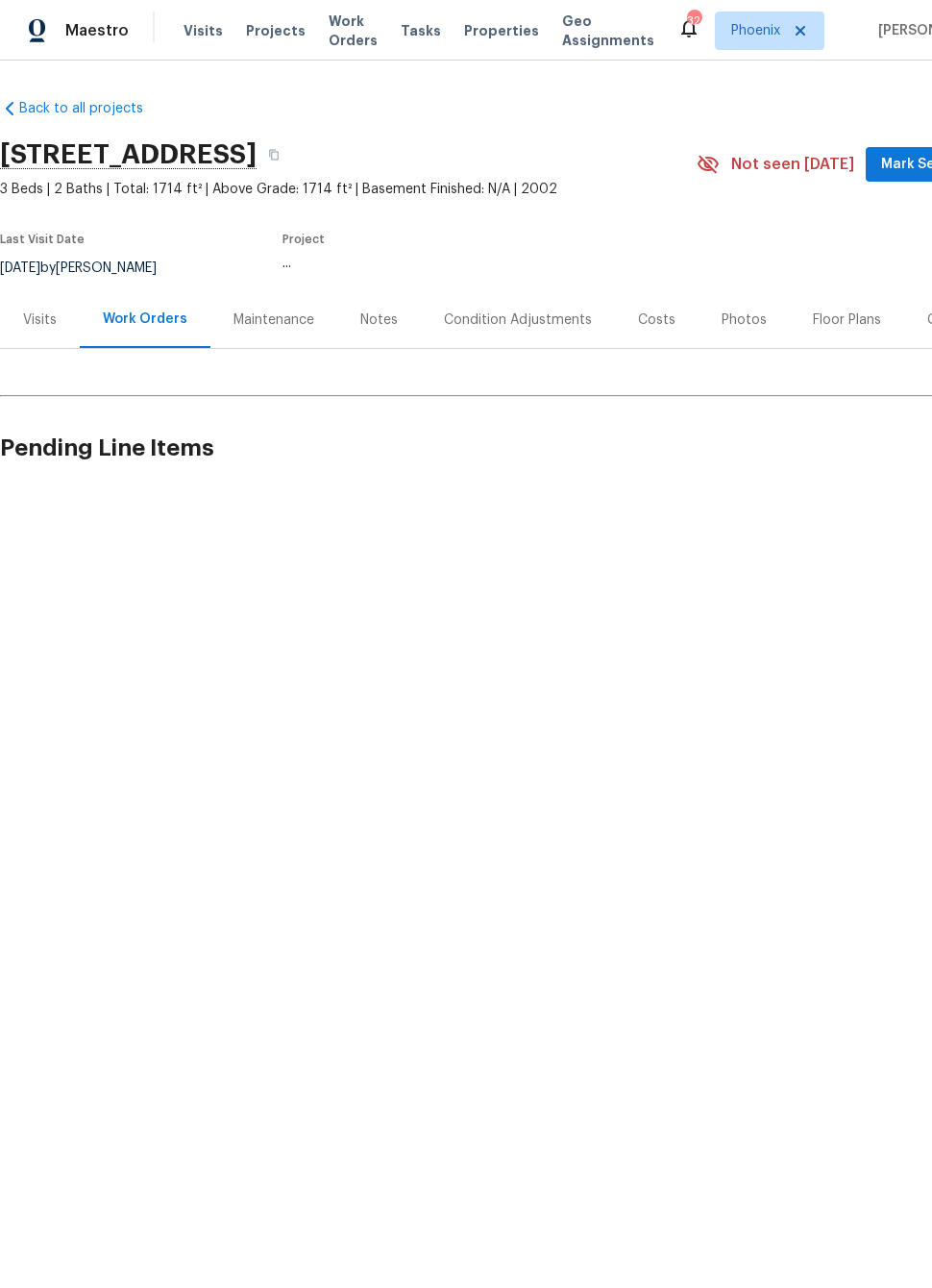 click on "Photos" at bounding box center (744, 320) 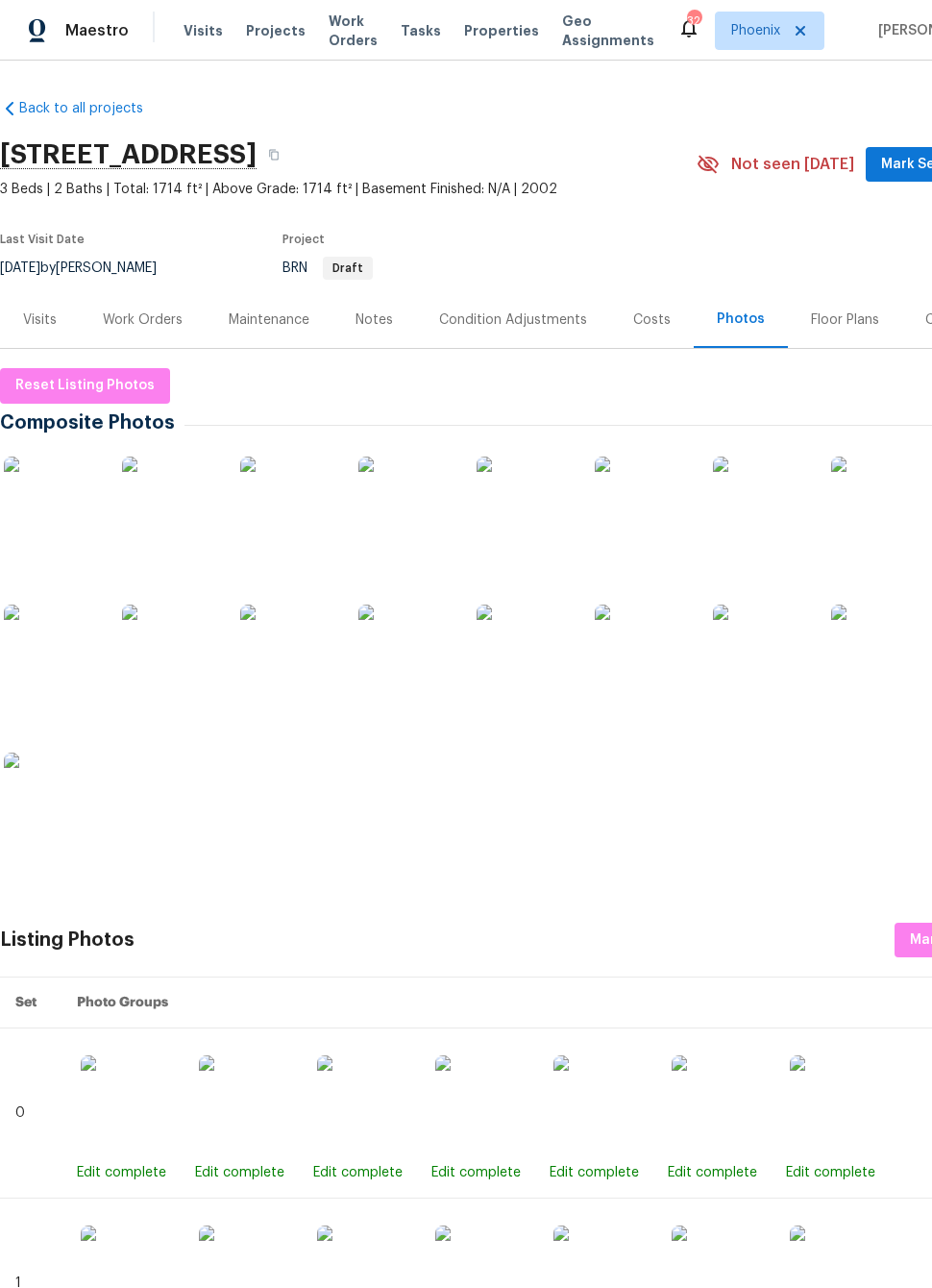 click at bounding box center (643, 653) 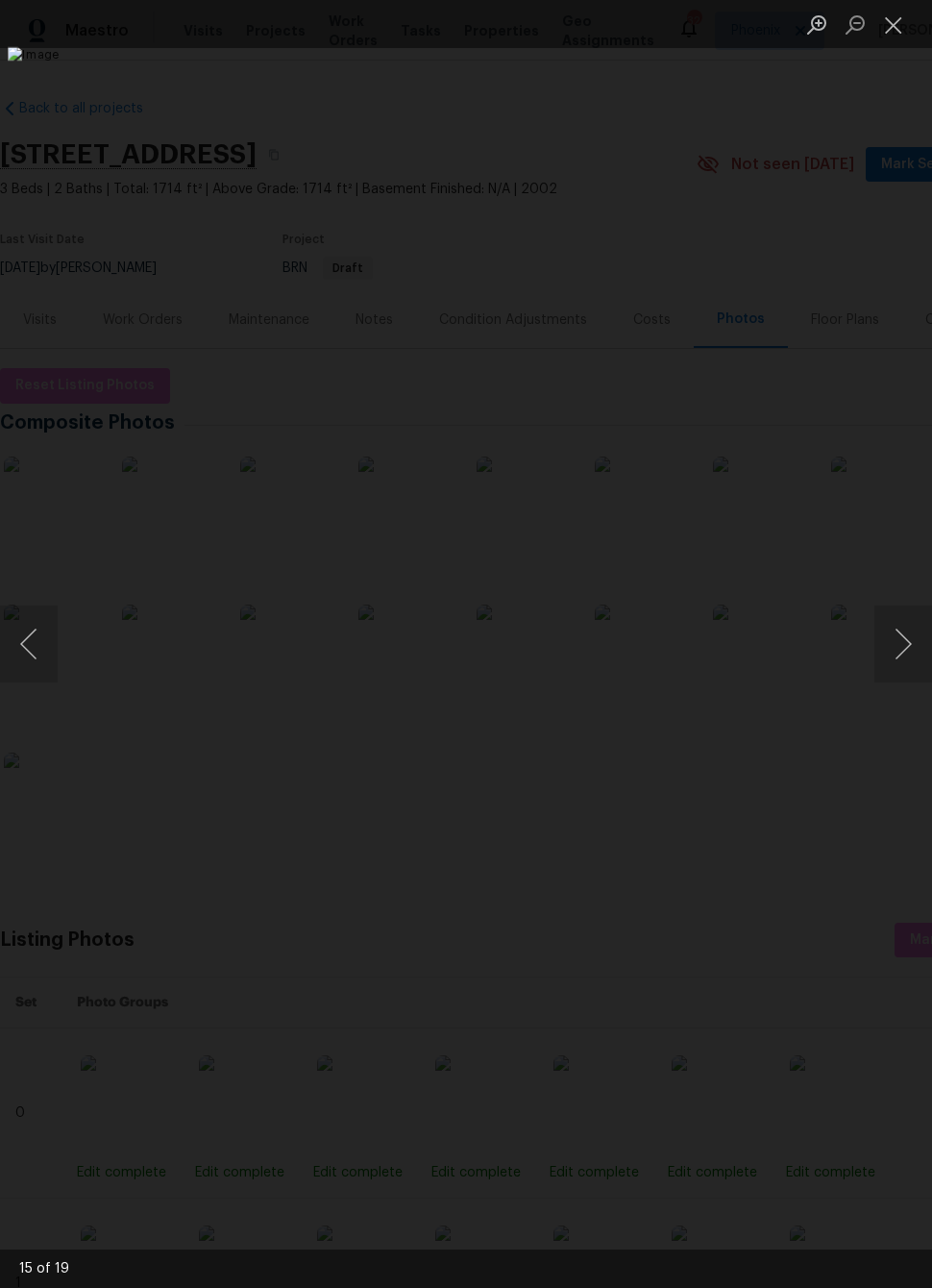 click at bounding box center (903, 644) 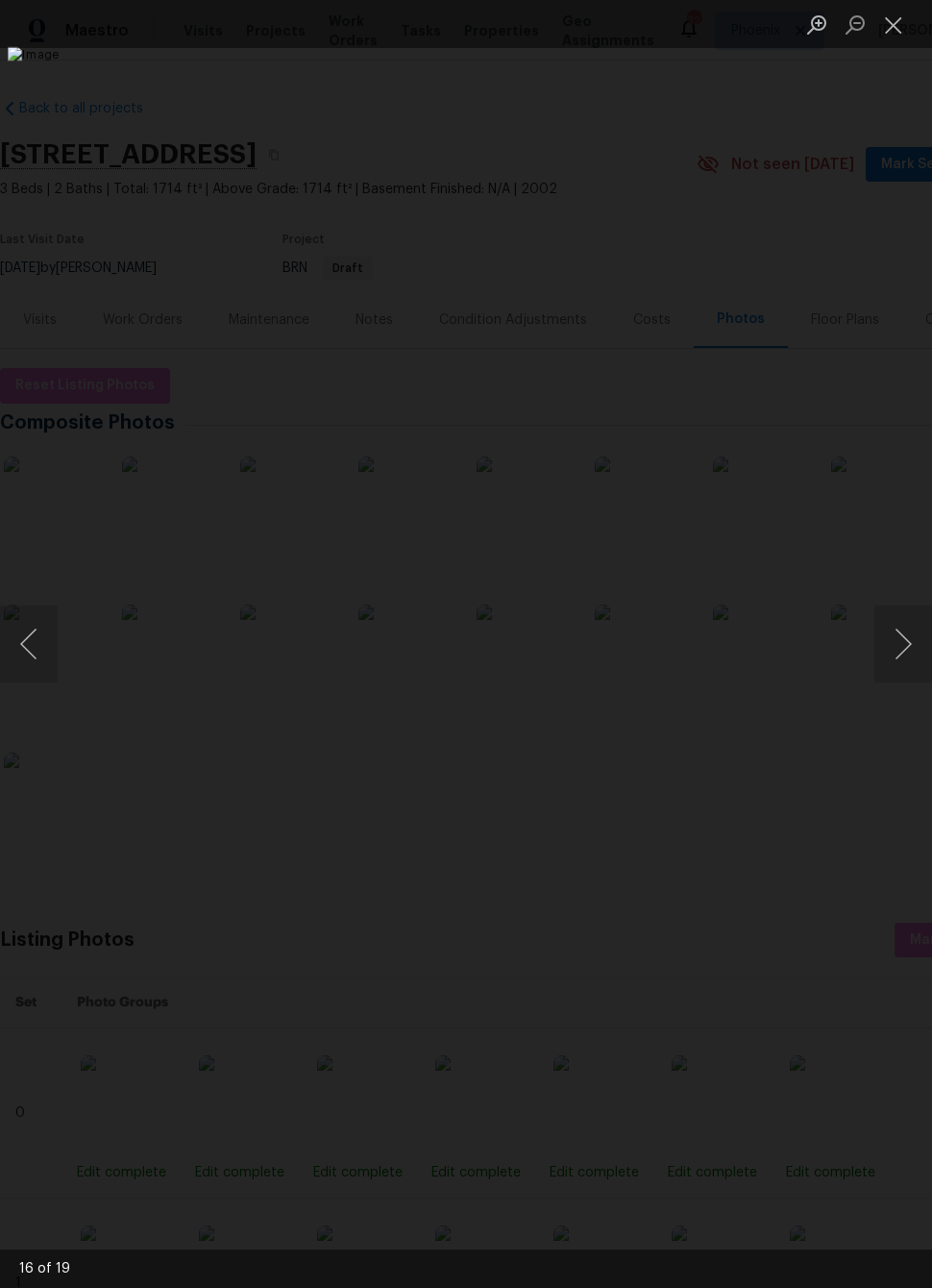 click at bounding box center (903, 644) 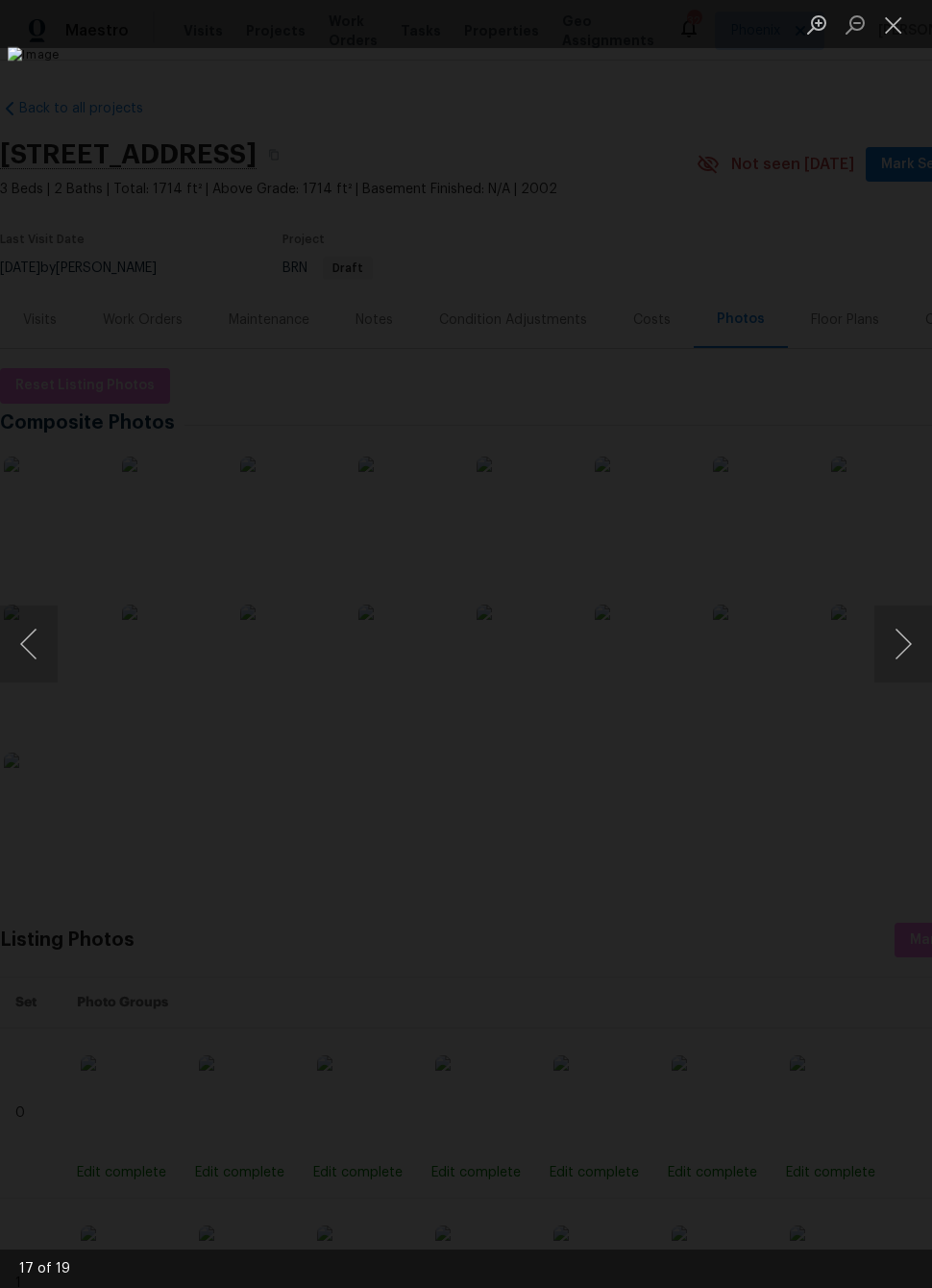 click at bounding box center (903, 644) 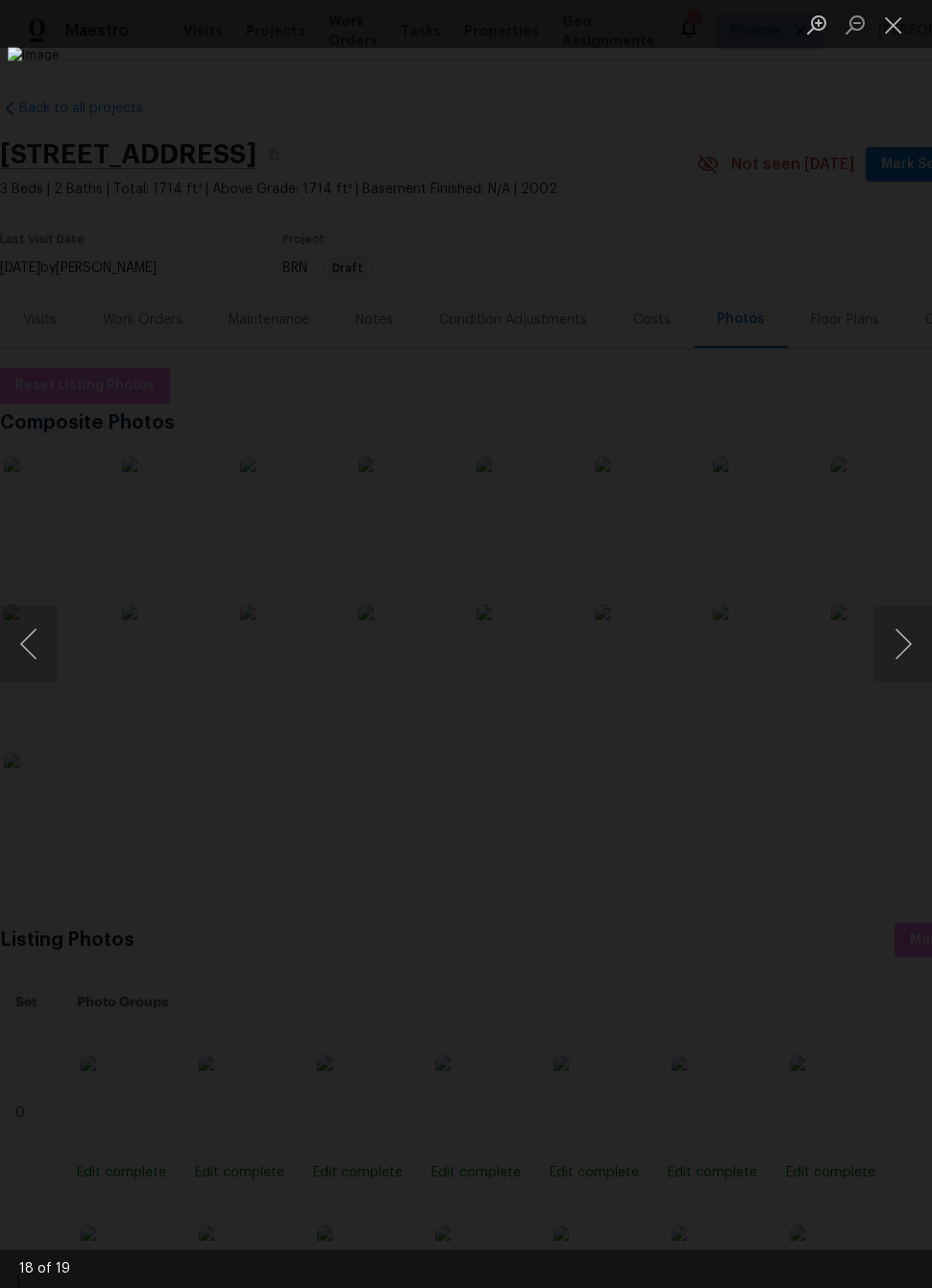 click at bounding box center (903, 644) 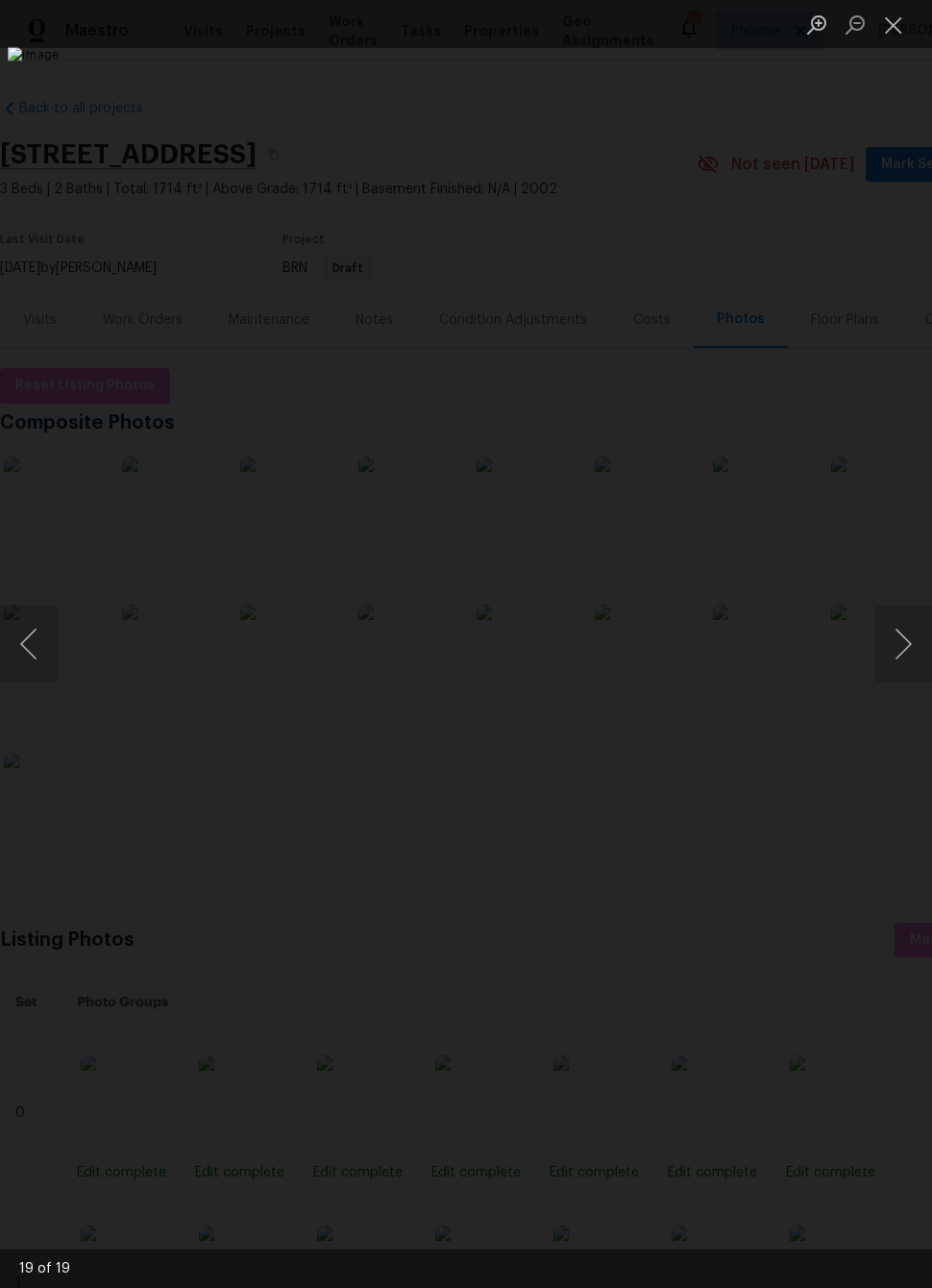 click at bounding box center (903, 644) 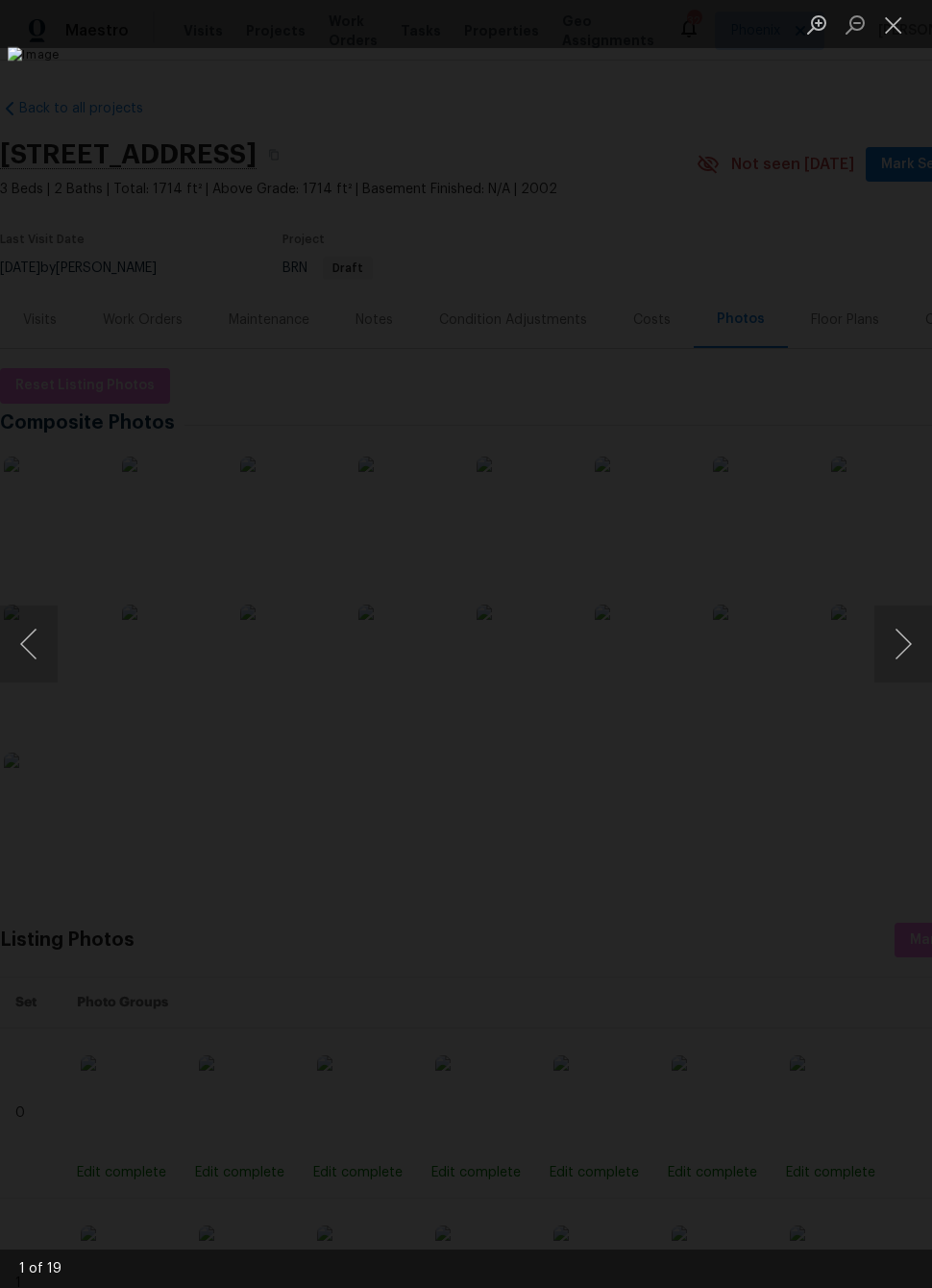 click at bounding box center (903, 644) 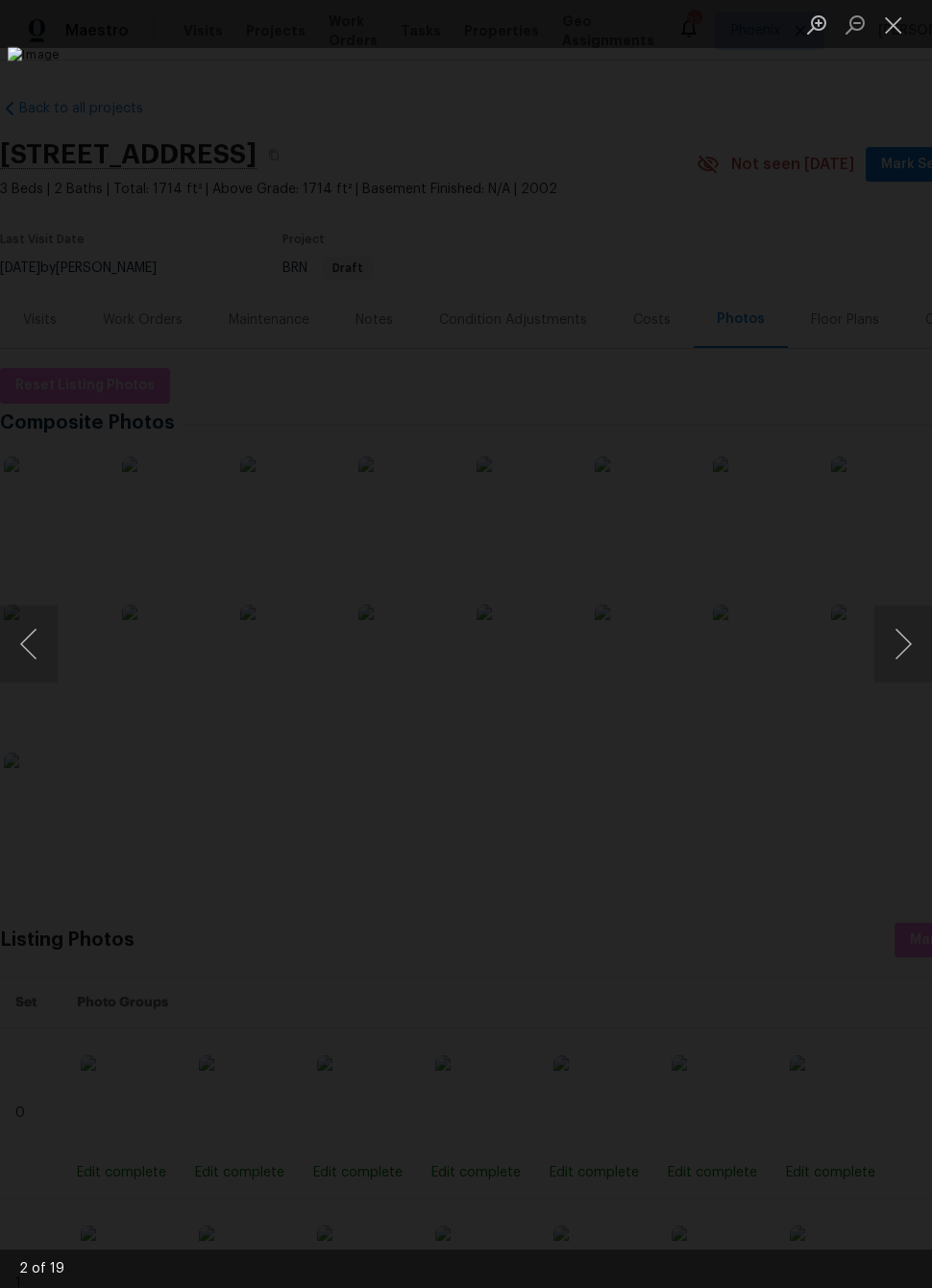 click at bounding box center (903, 644) 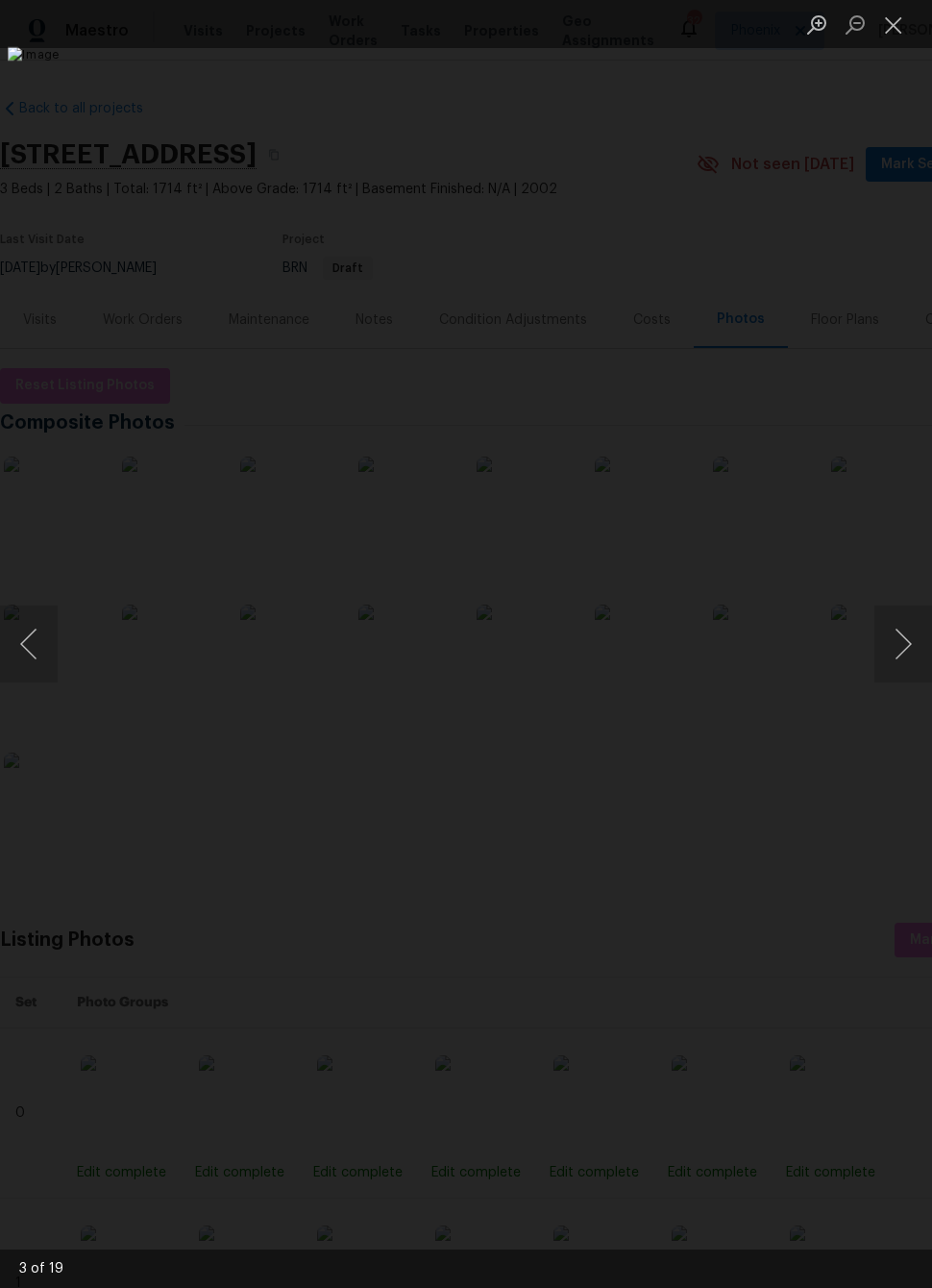 click at bounding box center (903, 644) 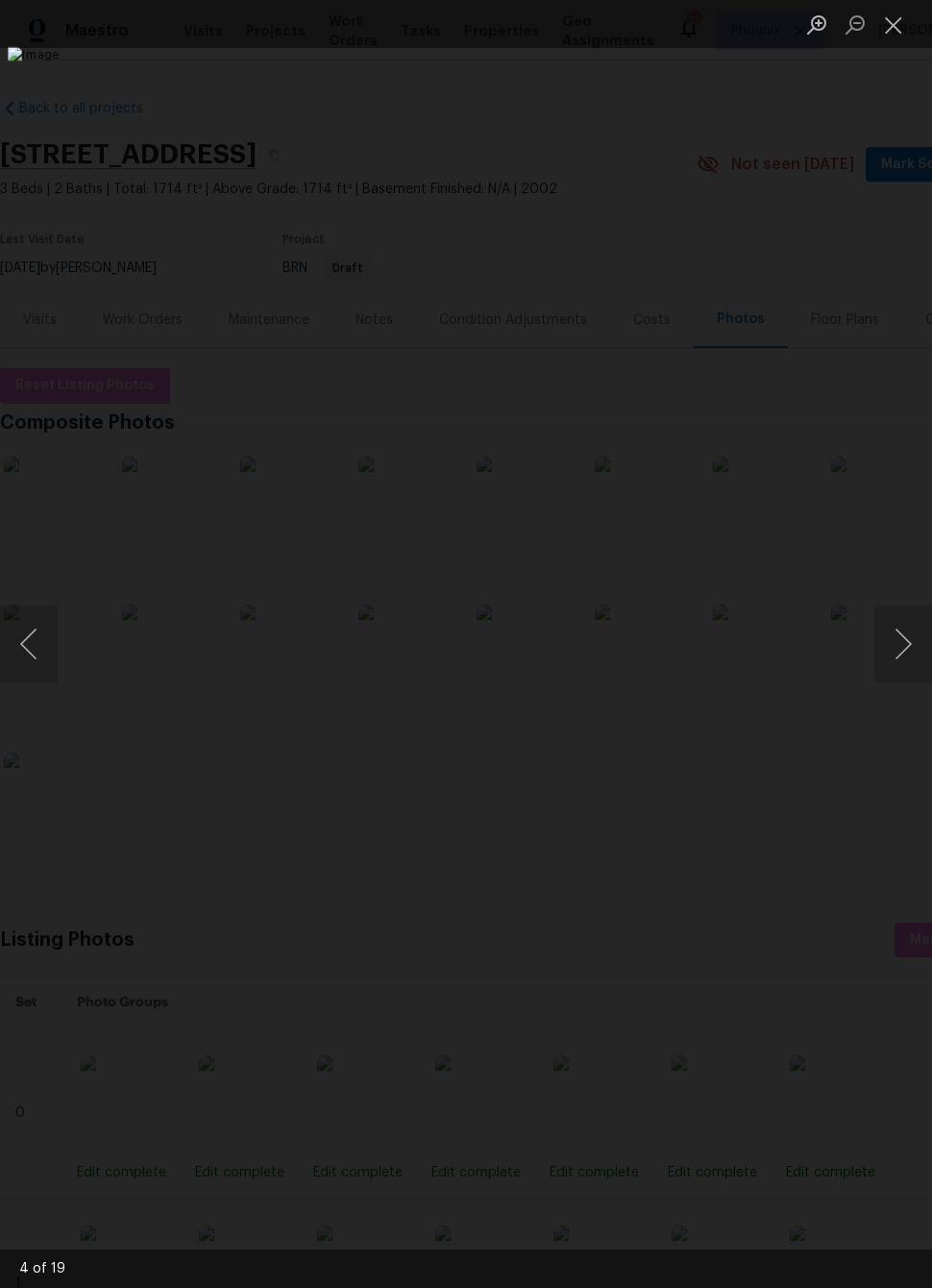 click at bounding box center (903, 644) 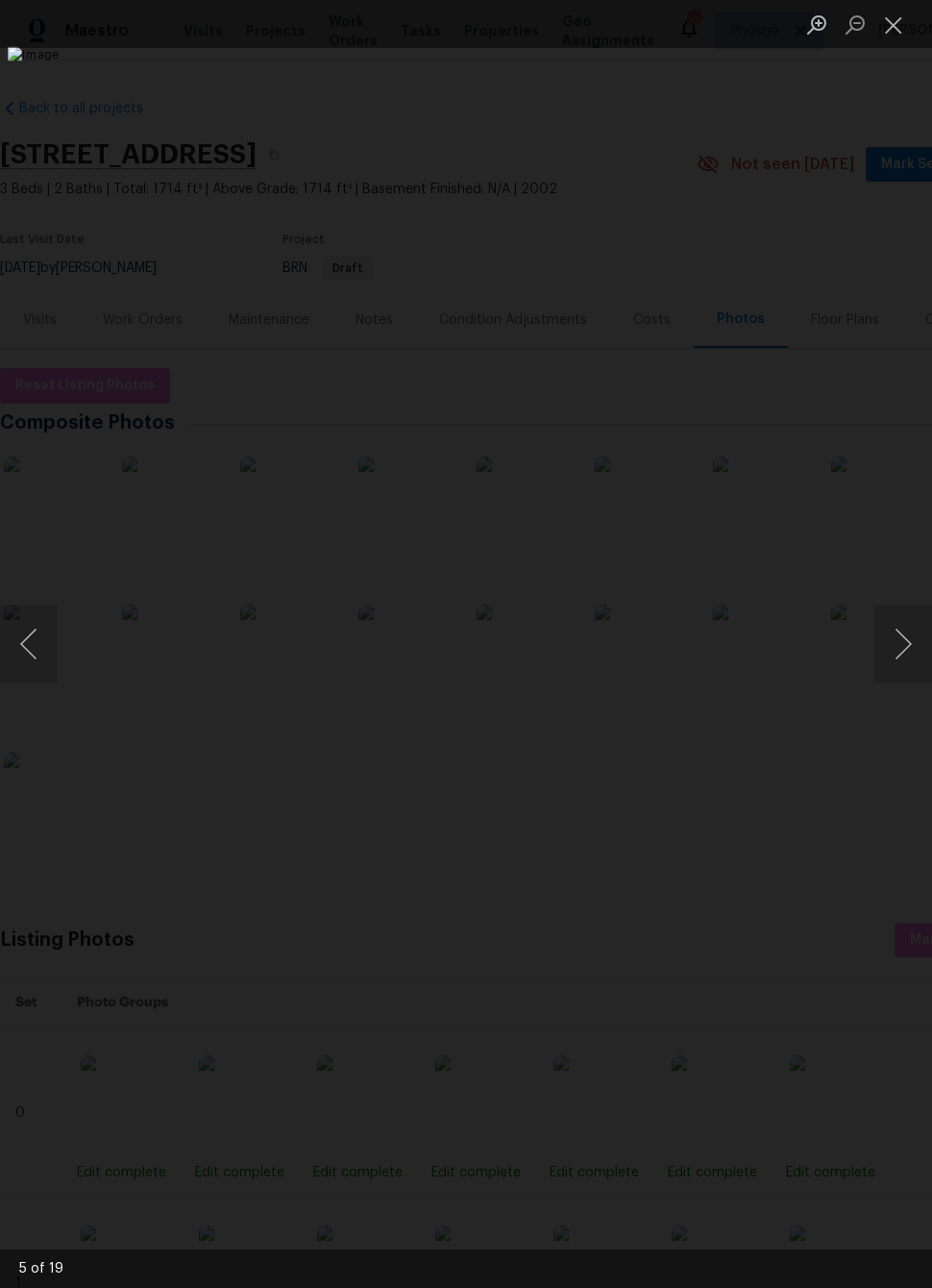 click at bounding box center [903, 644] 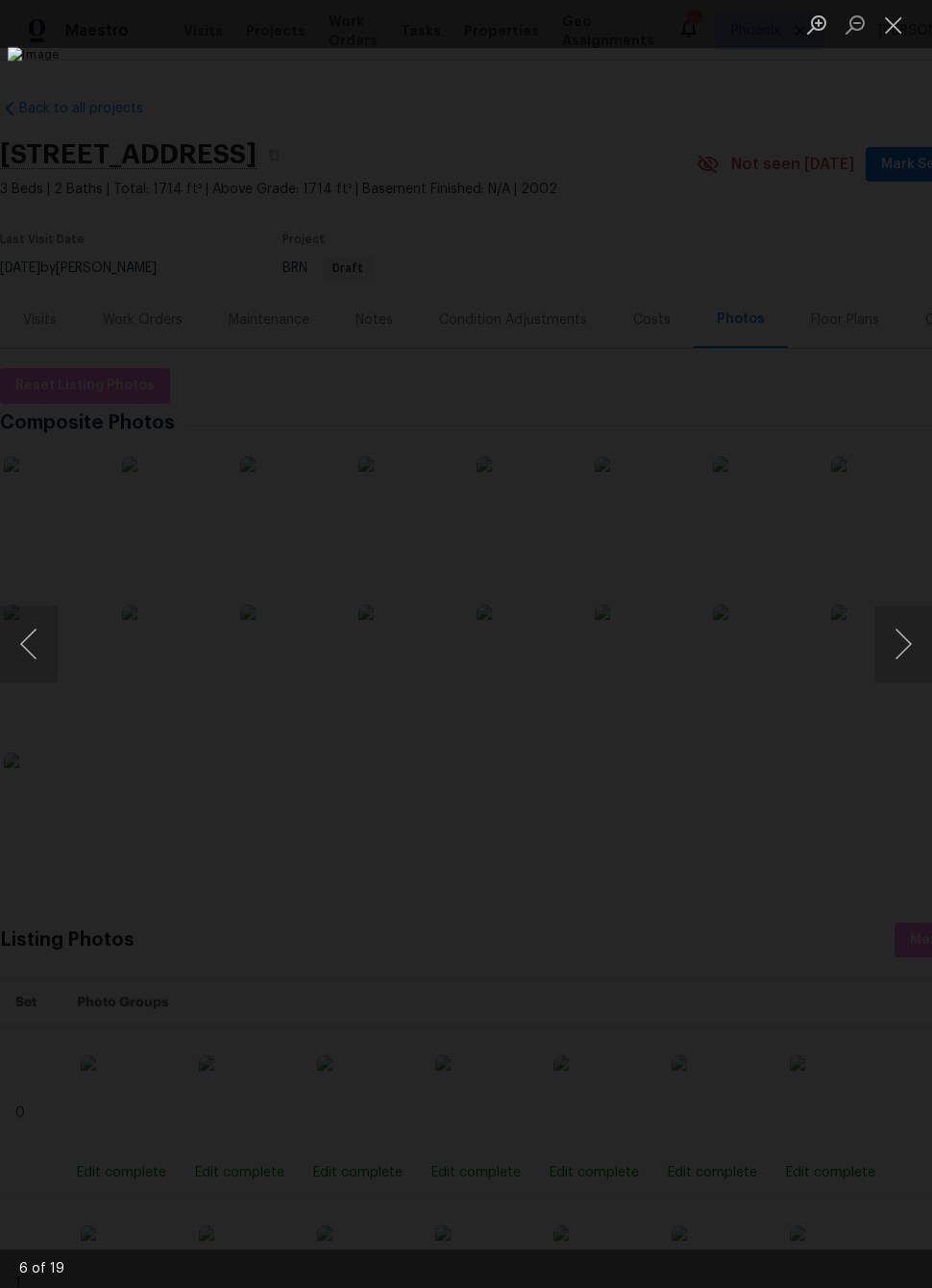click at bounding box center (903, 644) 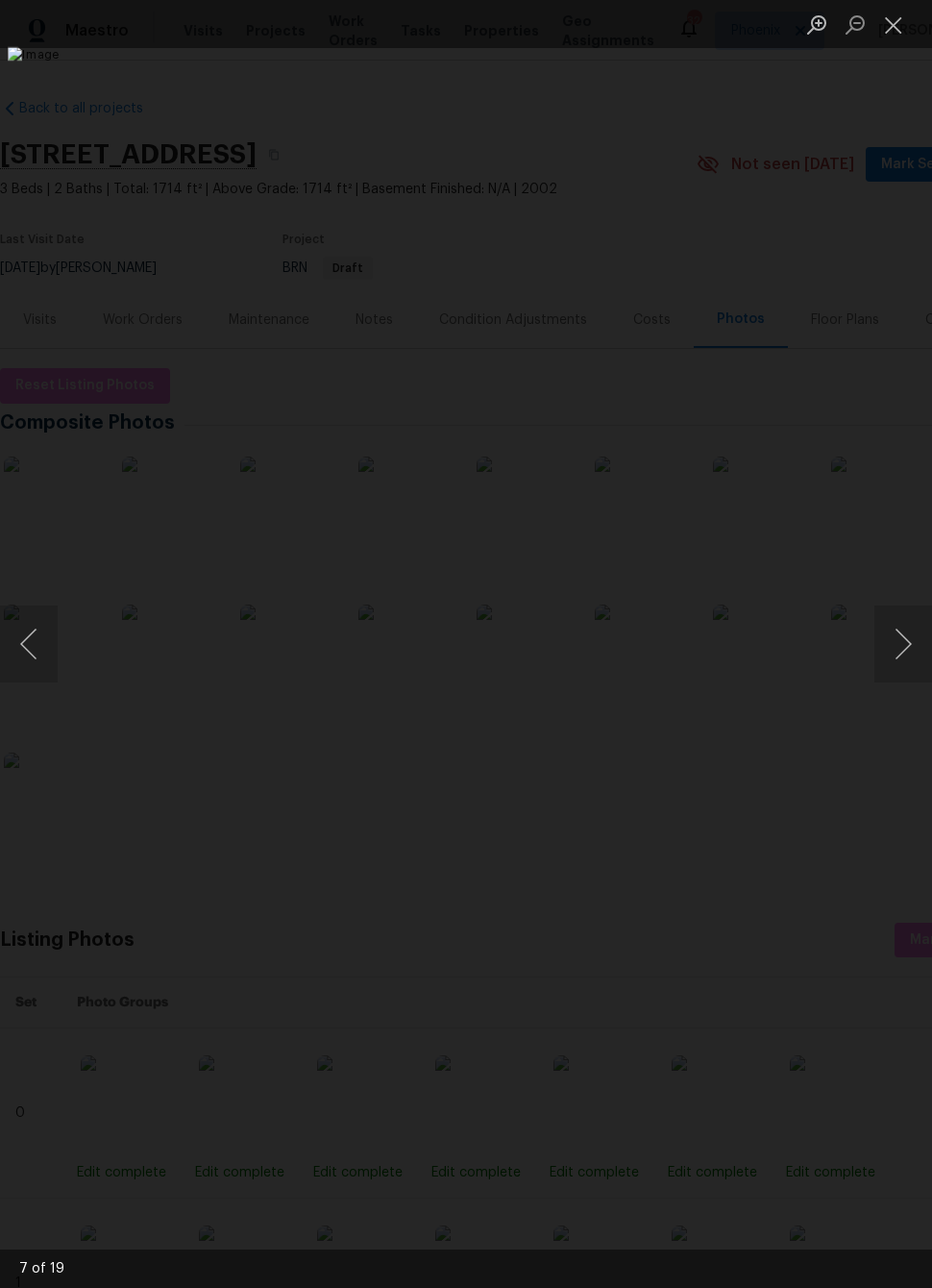 click at bounding box center [903, 644] 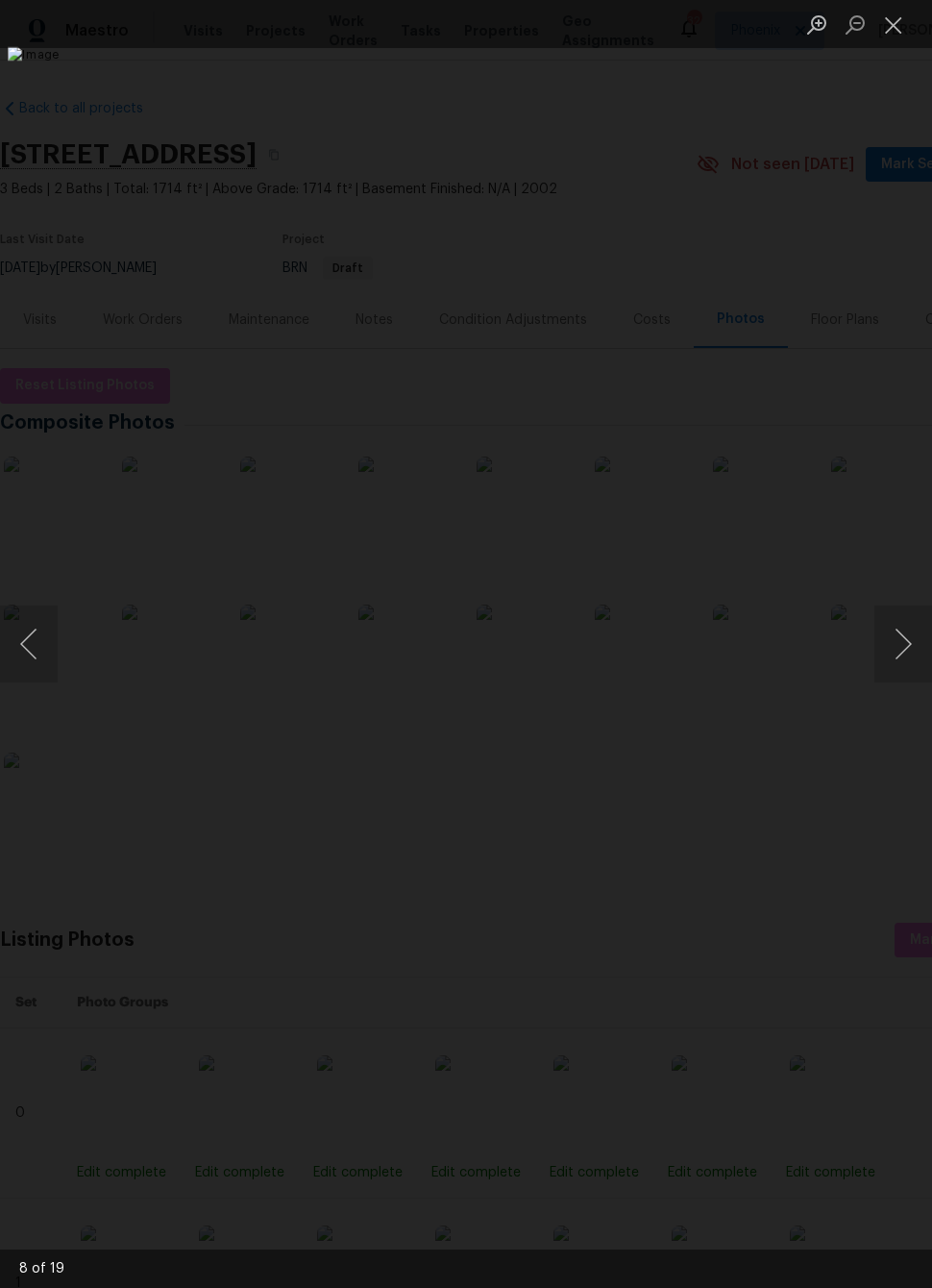 click at bounding box center [894, 24] 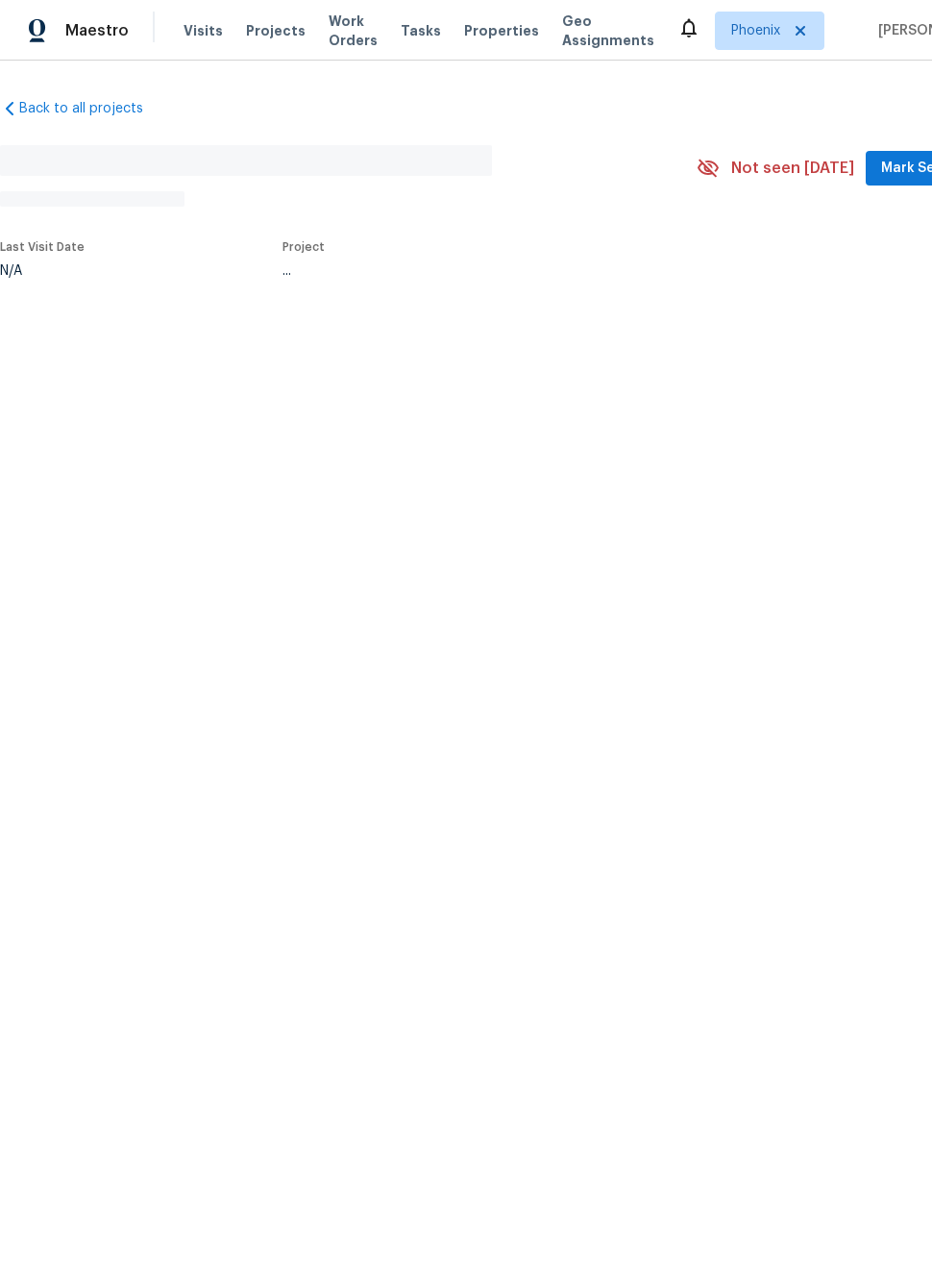 scroll, scrollTop: 0, scrollLeft: 0, axis: both 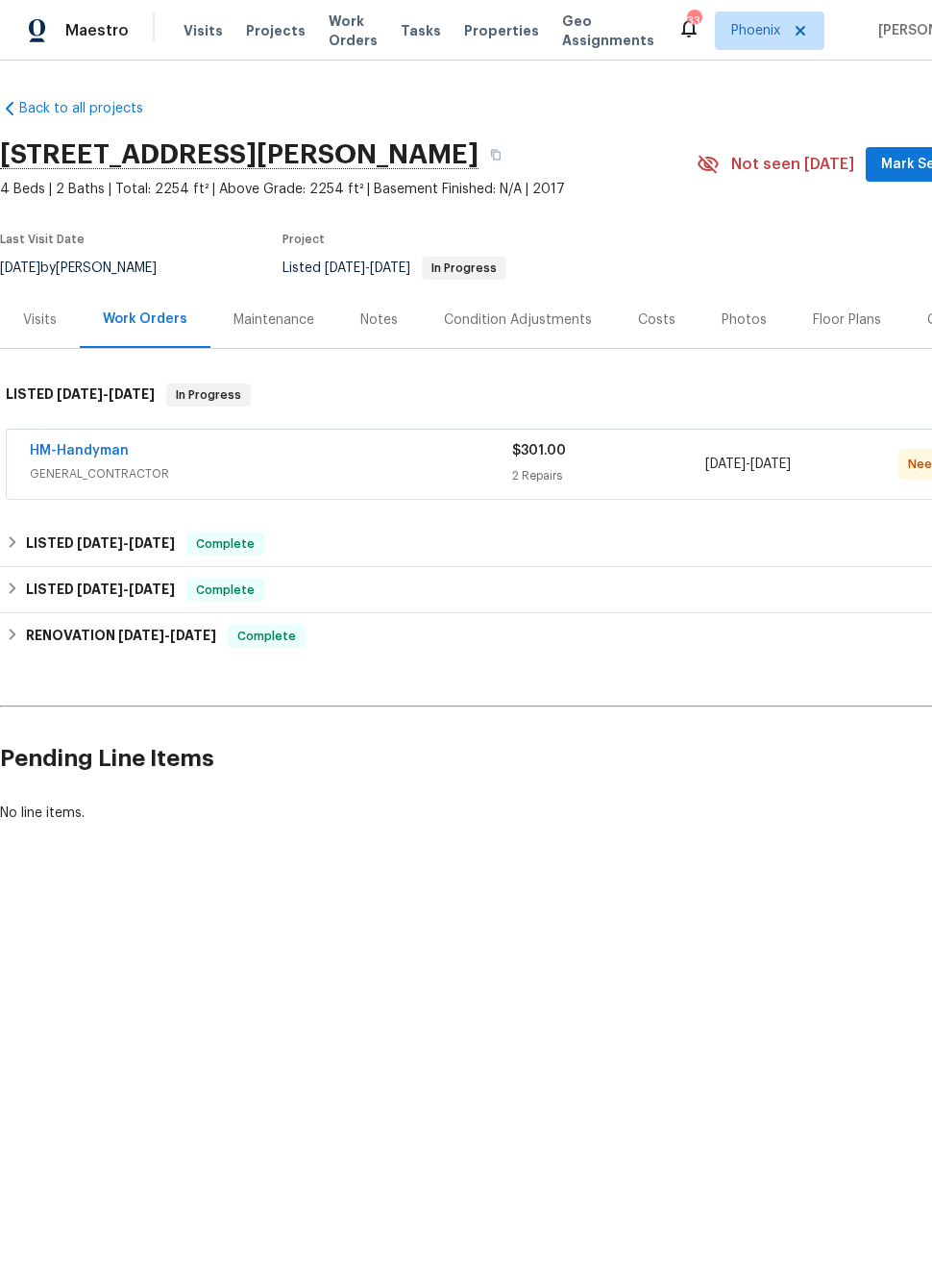 click on "HM-Handyman" at bounding box center [79, 451] 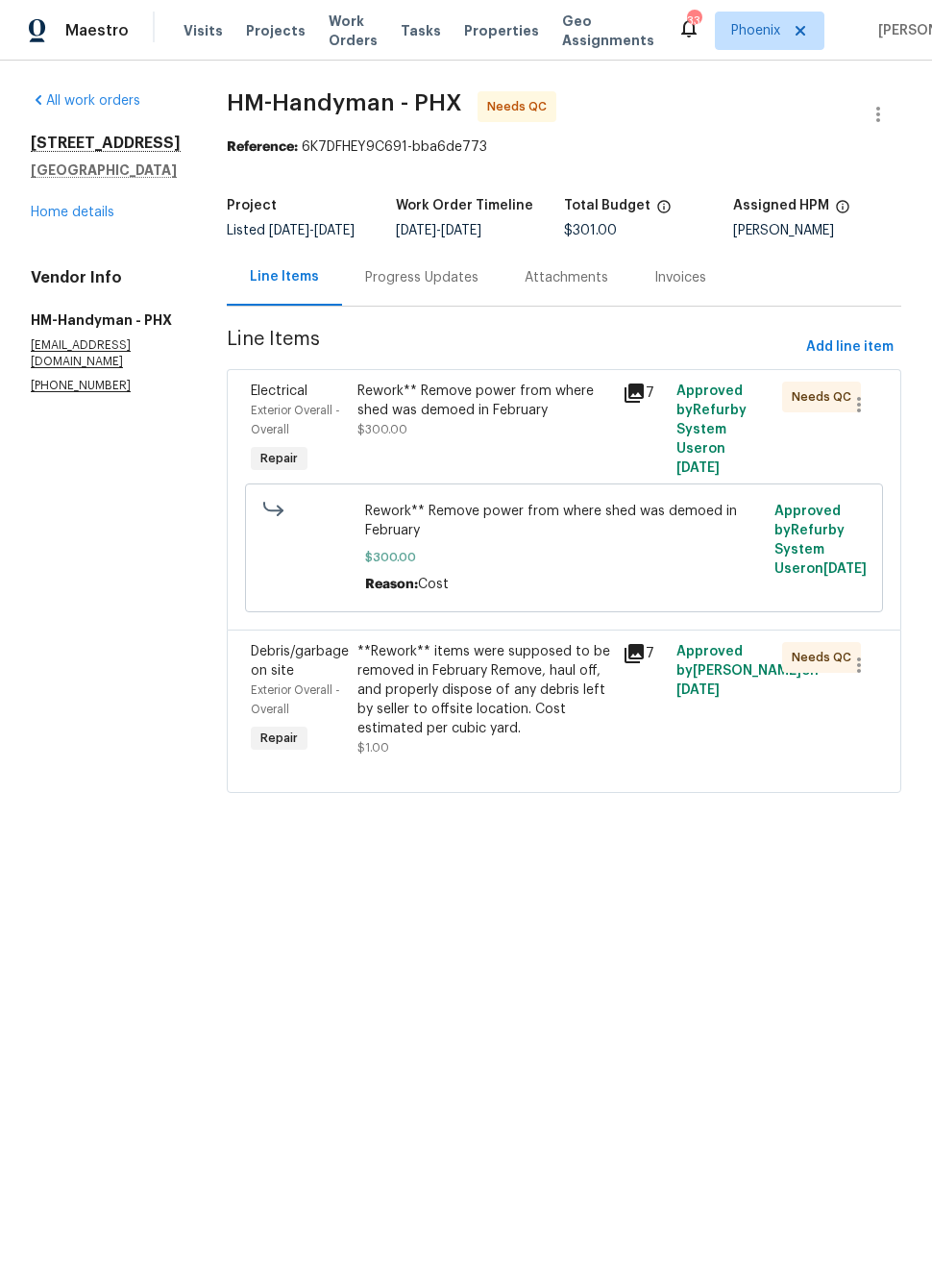 click on "Progress Updates" at bounding box center [422, 278] 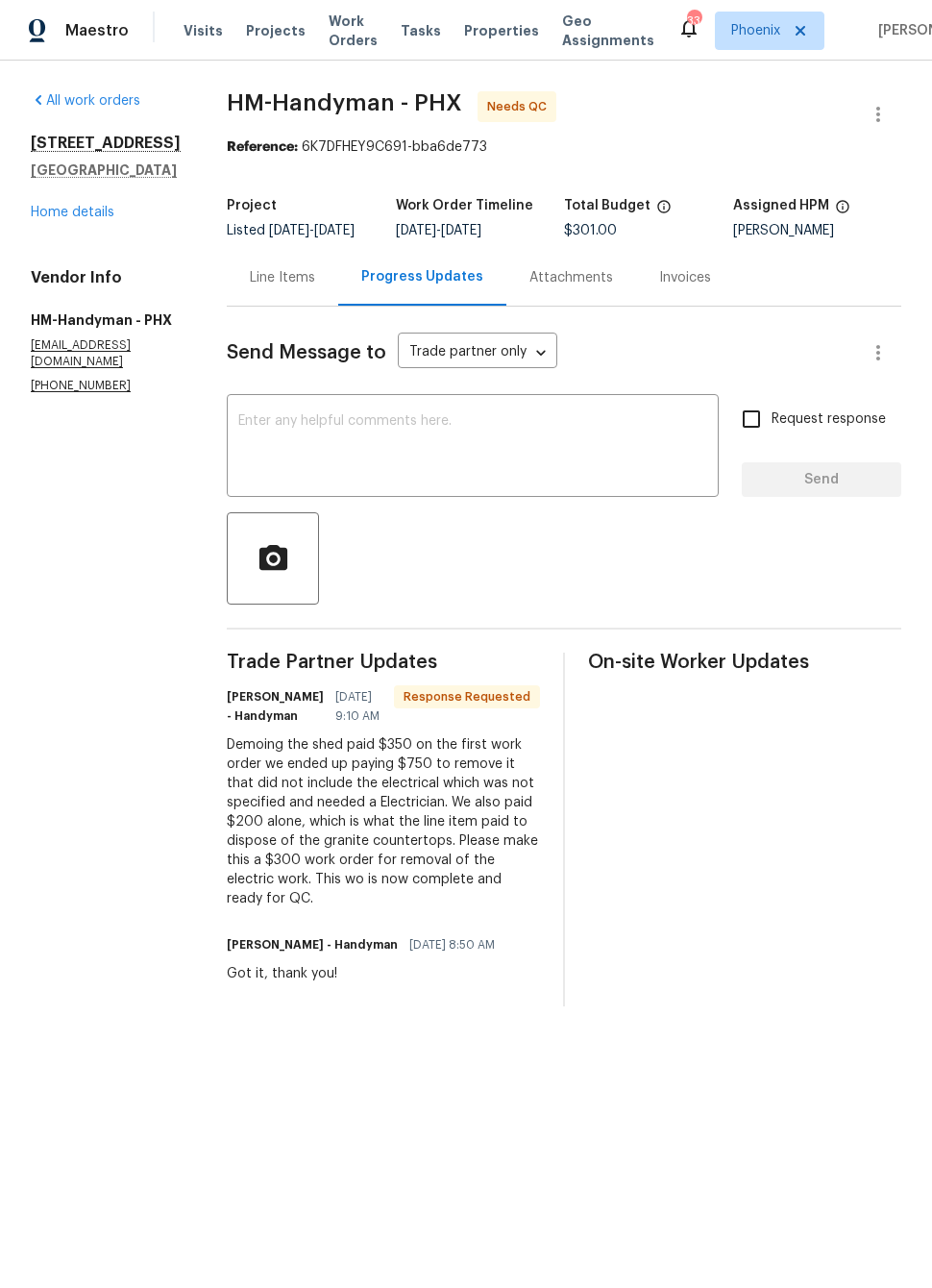 click on "Line Items" at bounding box center [282, 277] 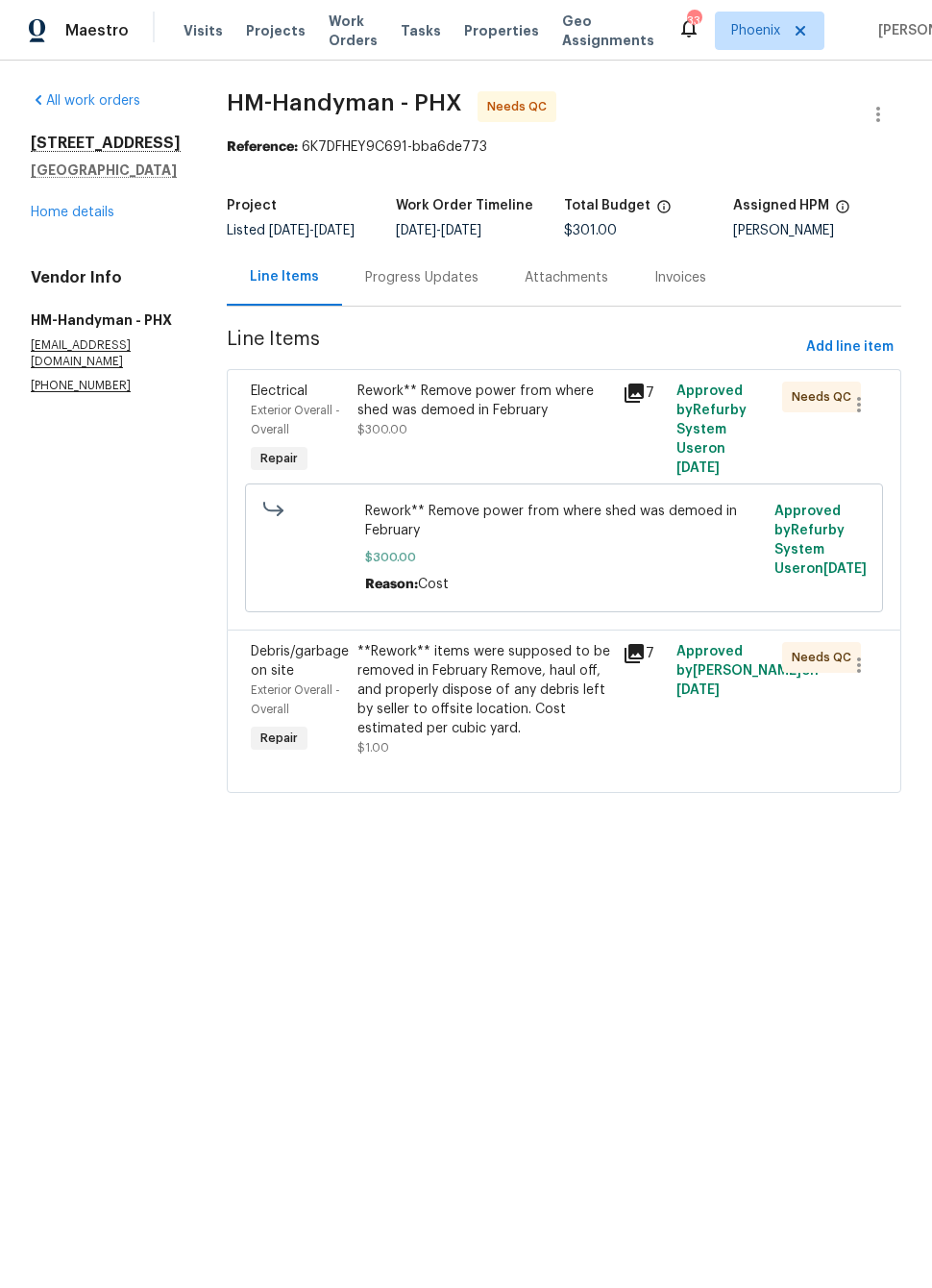 click on "**Rework** items were supposed to be removed in February
Remove, haul off, and properly dispose of any debris left by seller to offsite location. Cost estimated per cubic yard." at bounding box center (484, 690) 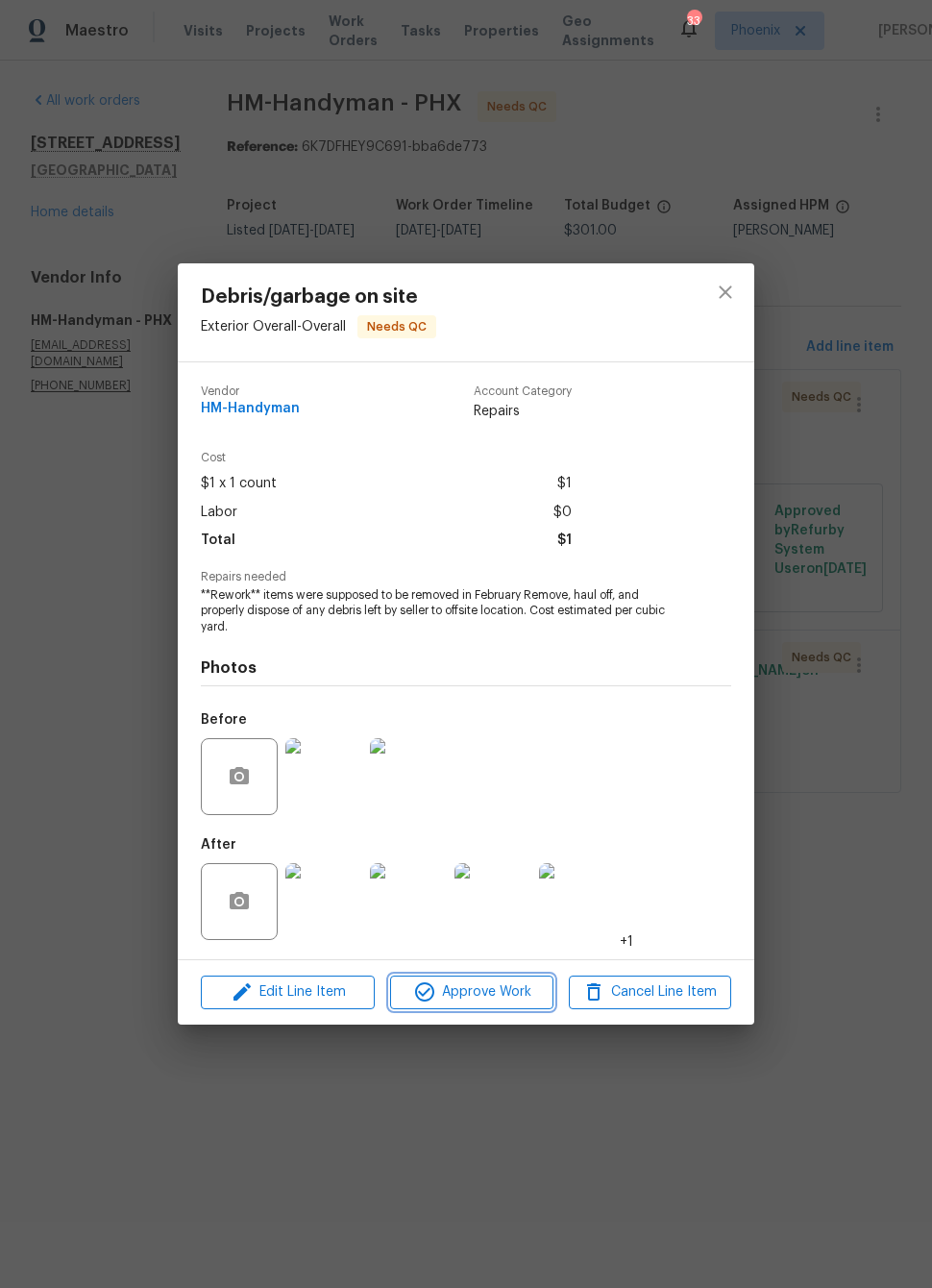 click on "Approve Work" at bounding box center [471, 992] 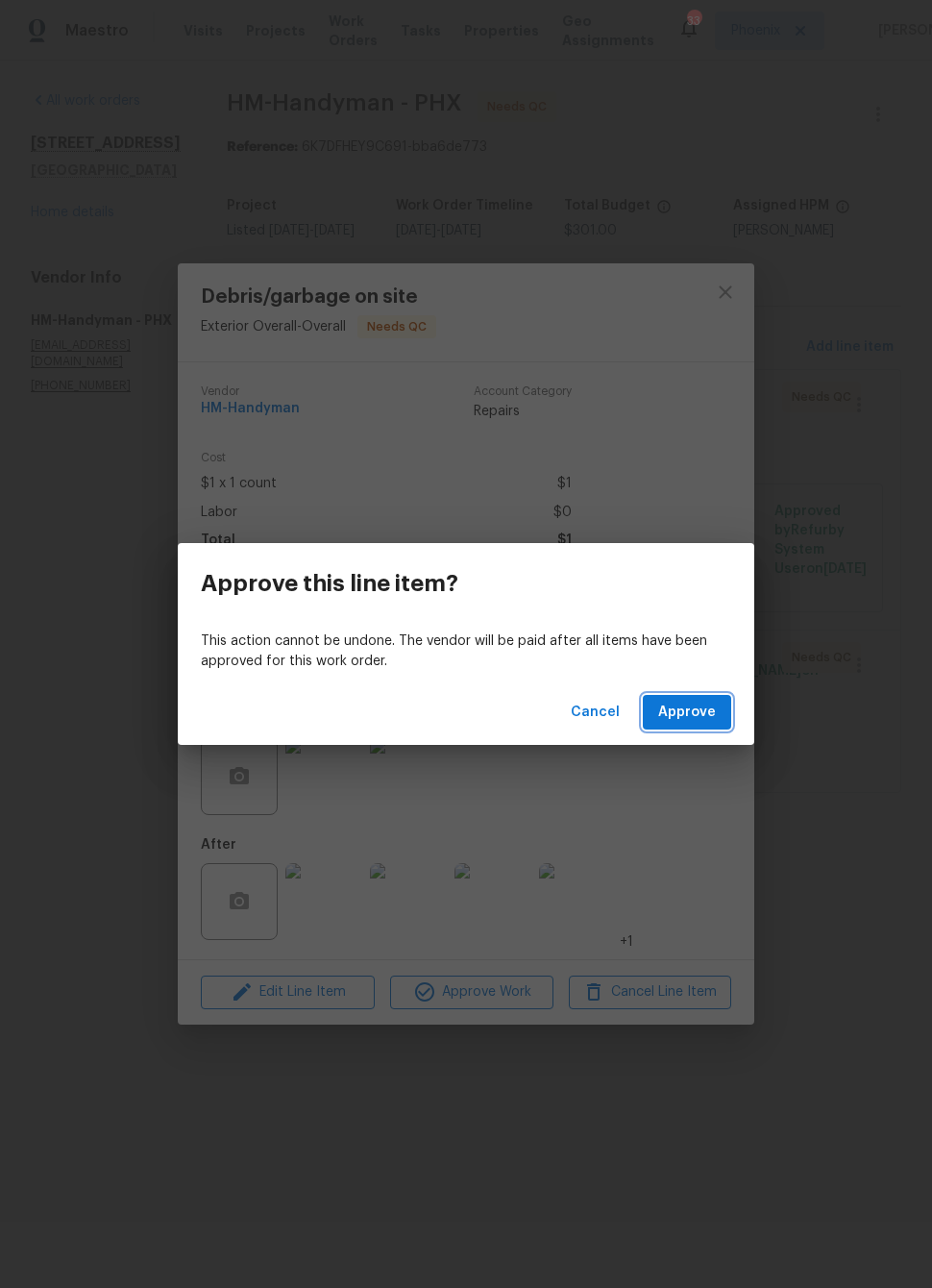 click on "Approve" at bounding box center (687, 712) 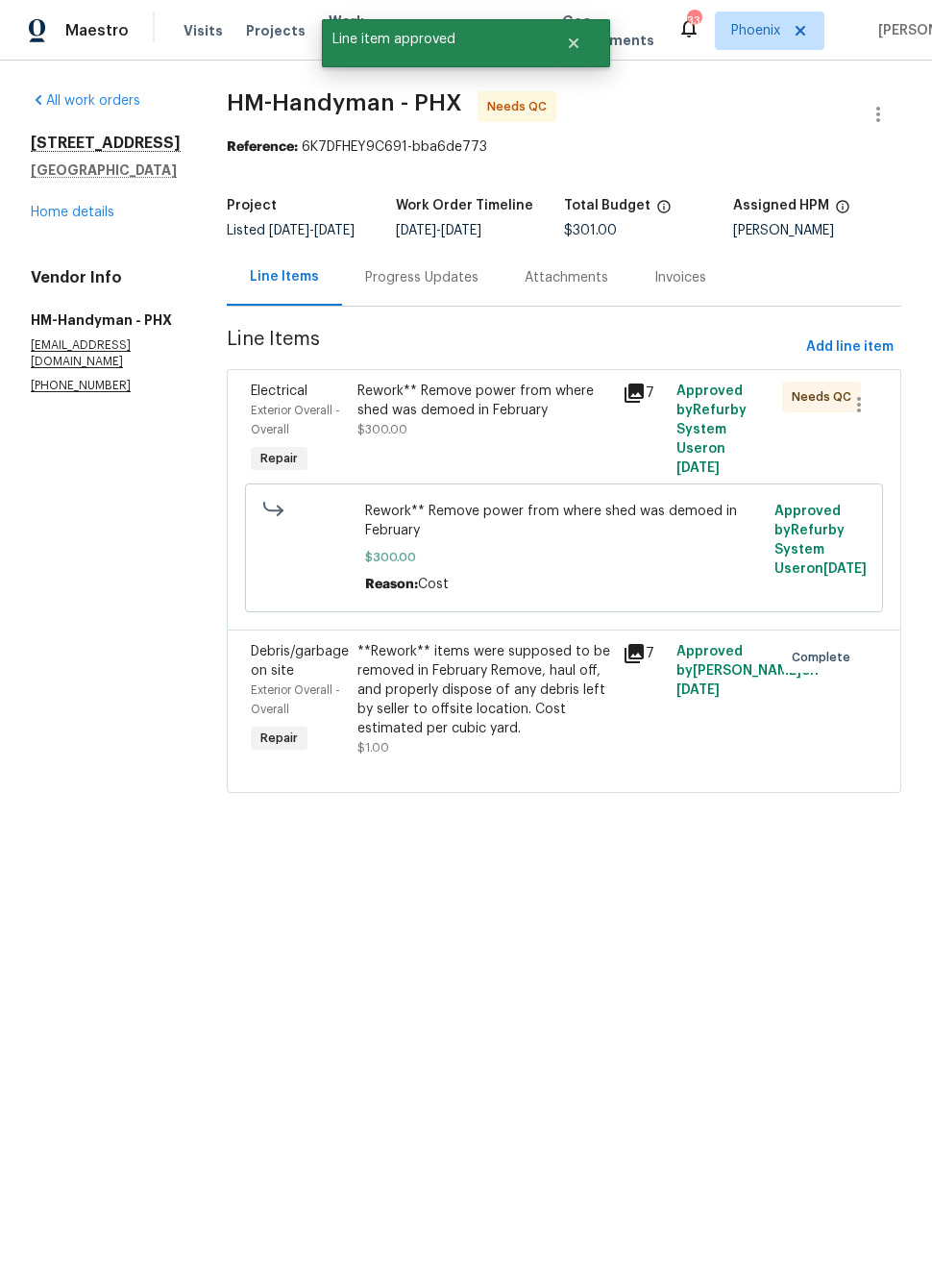 click on "Rework**
Remove power from where shed was demoed in February $300.00" at bounding box center [484, 410] 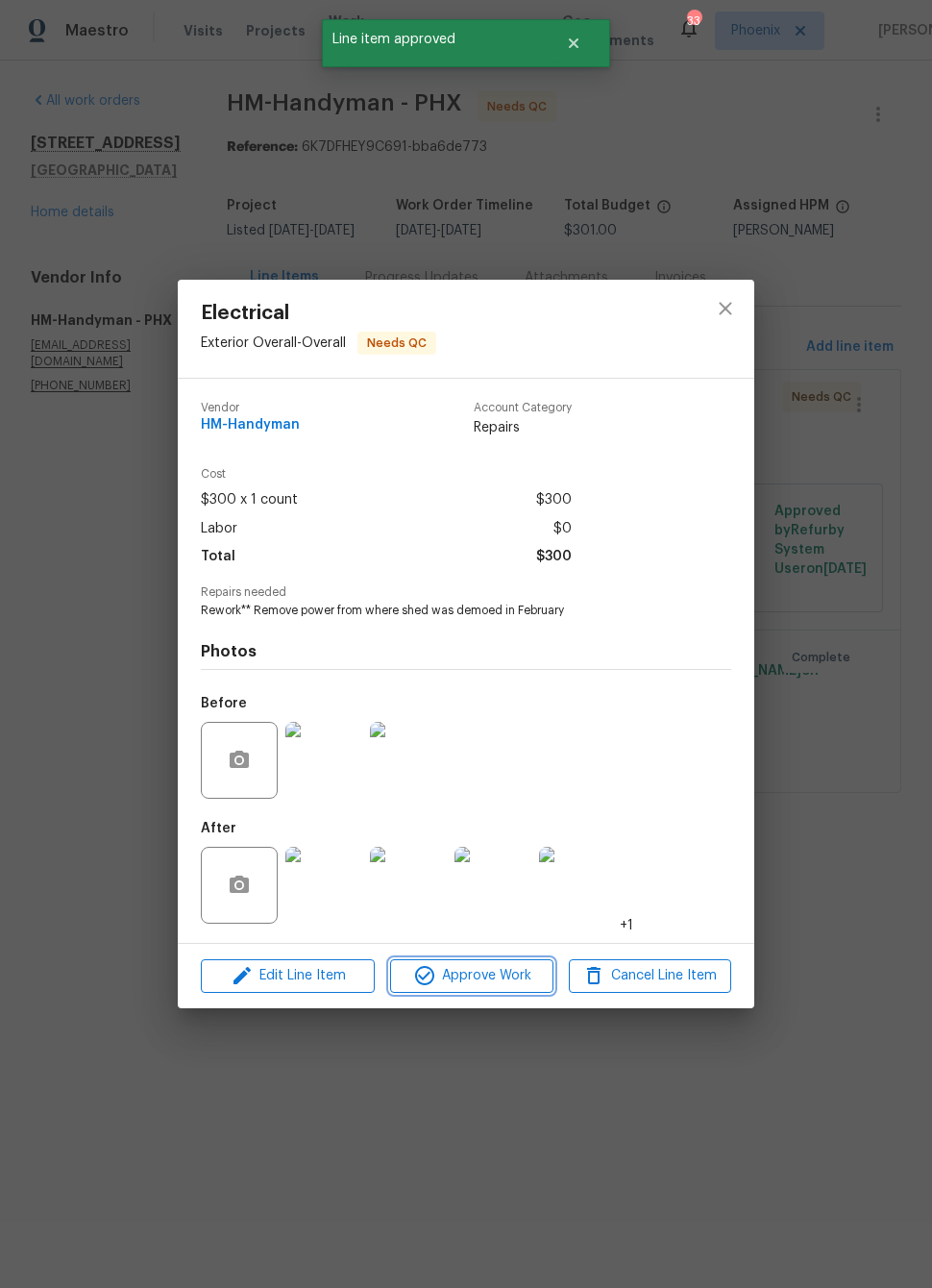 click on "Approve Work" at bounding box center [471, 976] 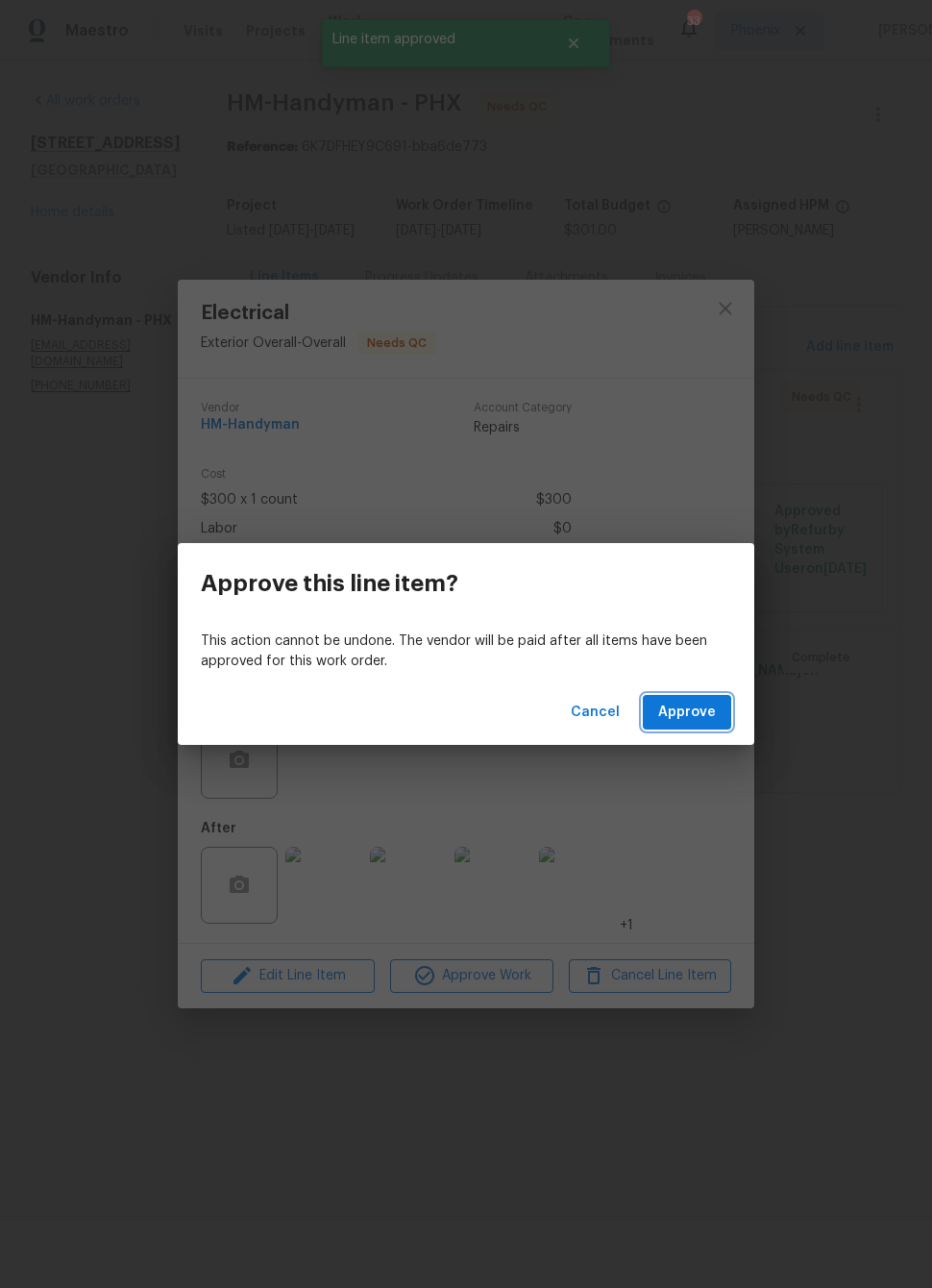 click on "Approve" at bounding box center [687, 712] 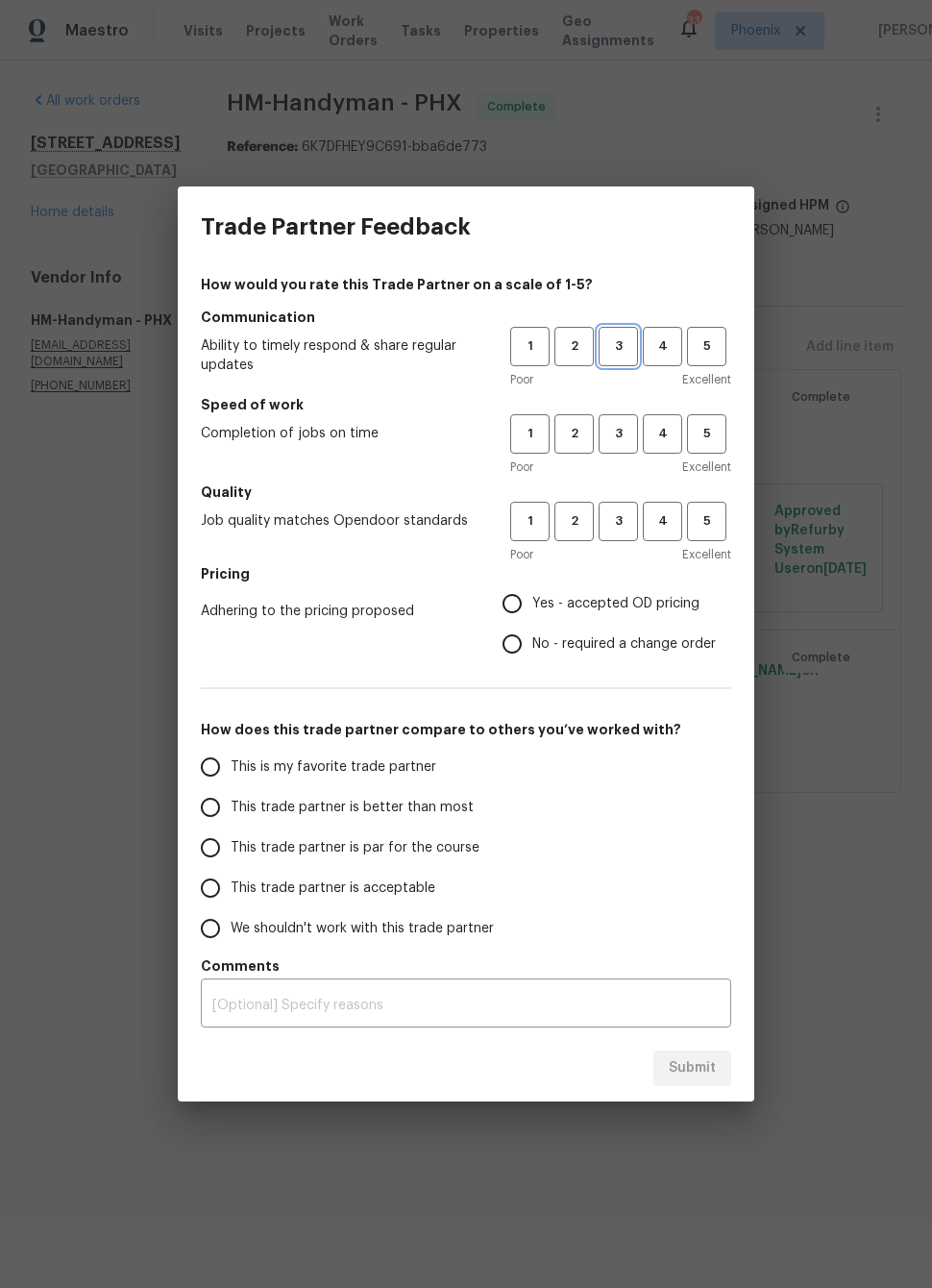 click on "3" at bounding box center (618, 346) 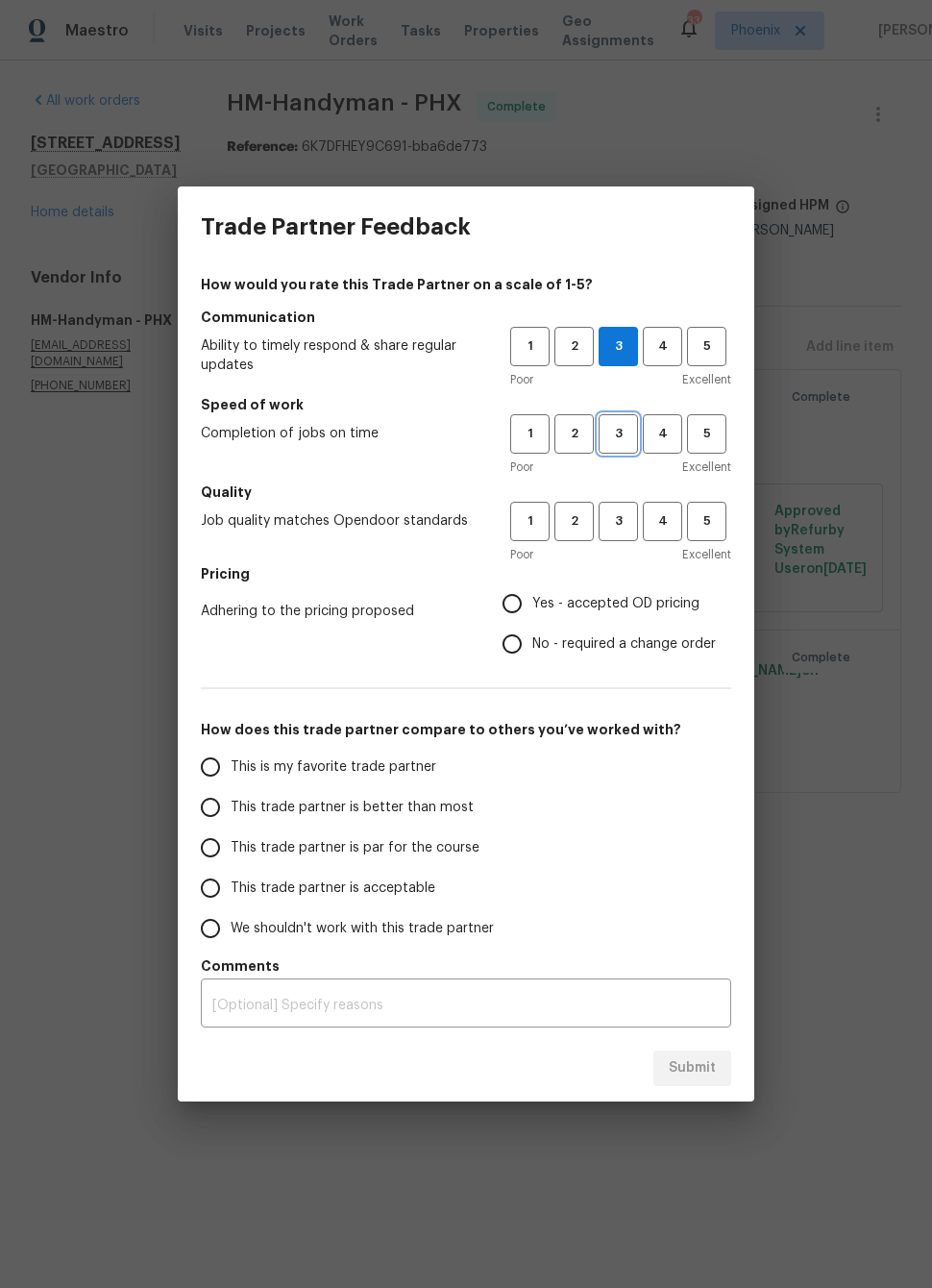 click on "3" at bounding box center [618, 433] 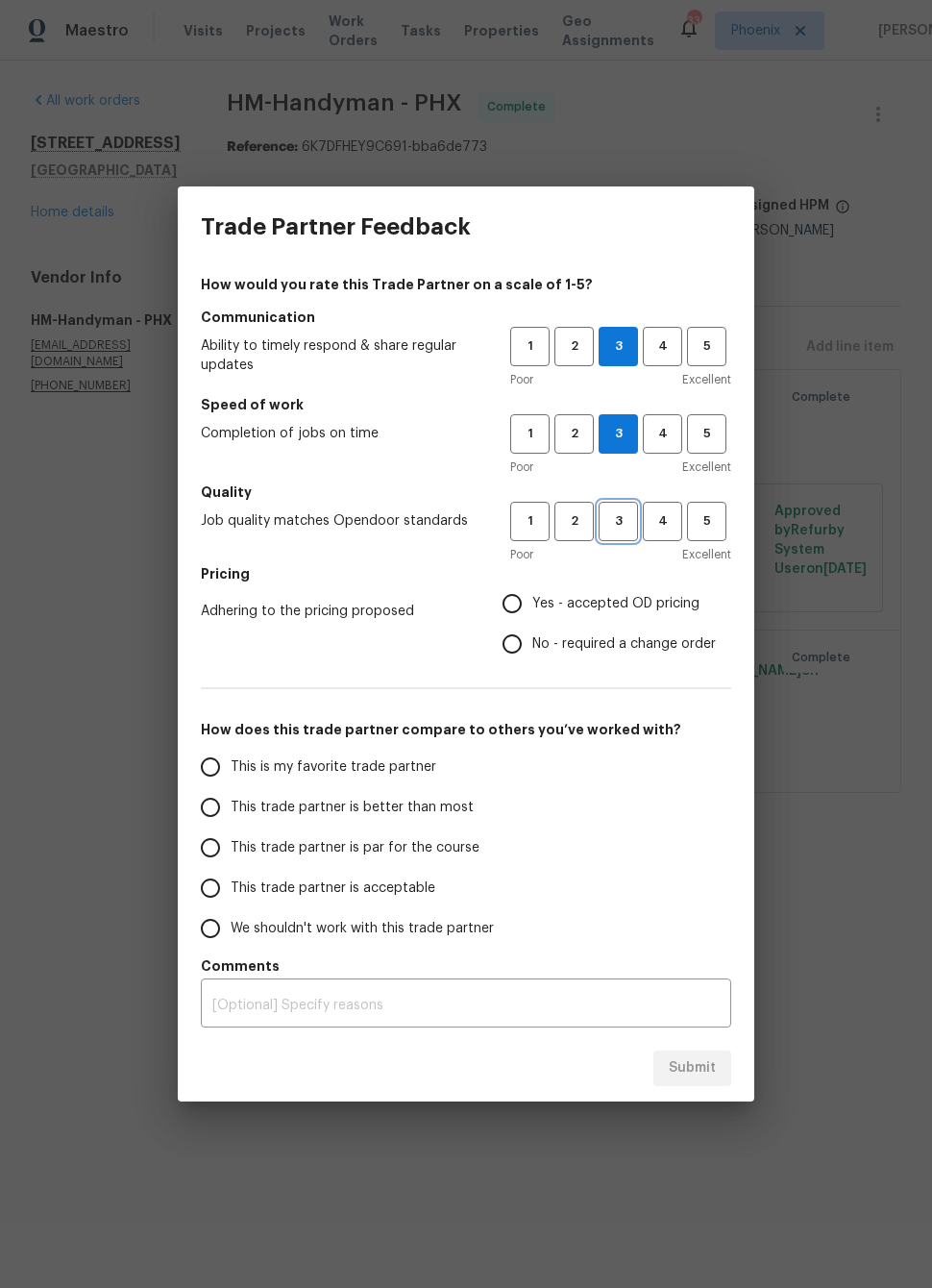 click on "3" at bounding box center (618, 521) 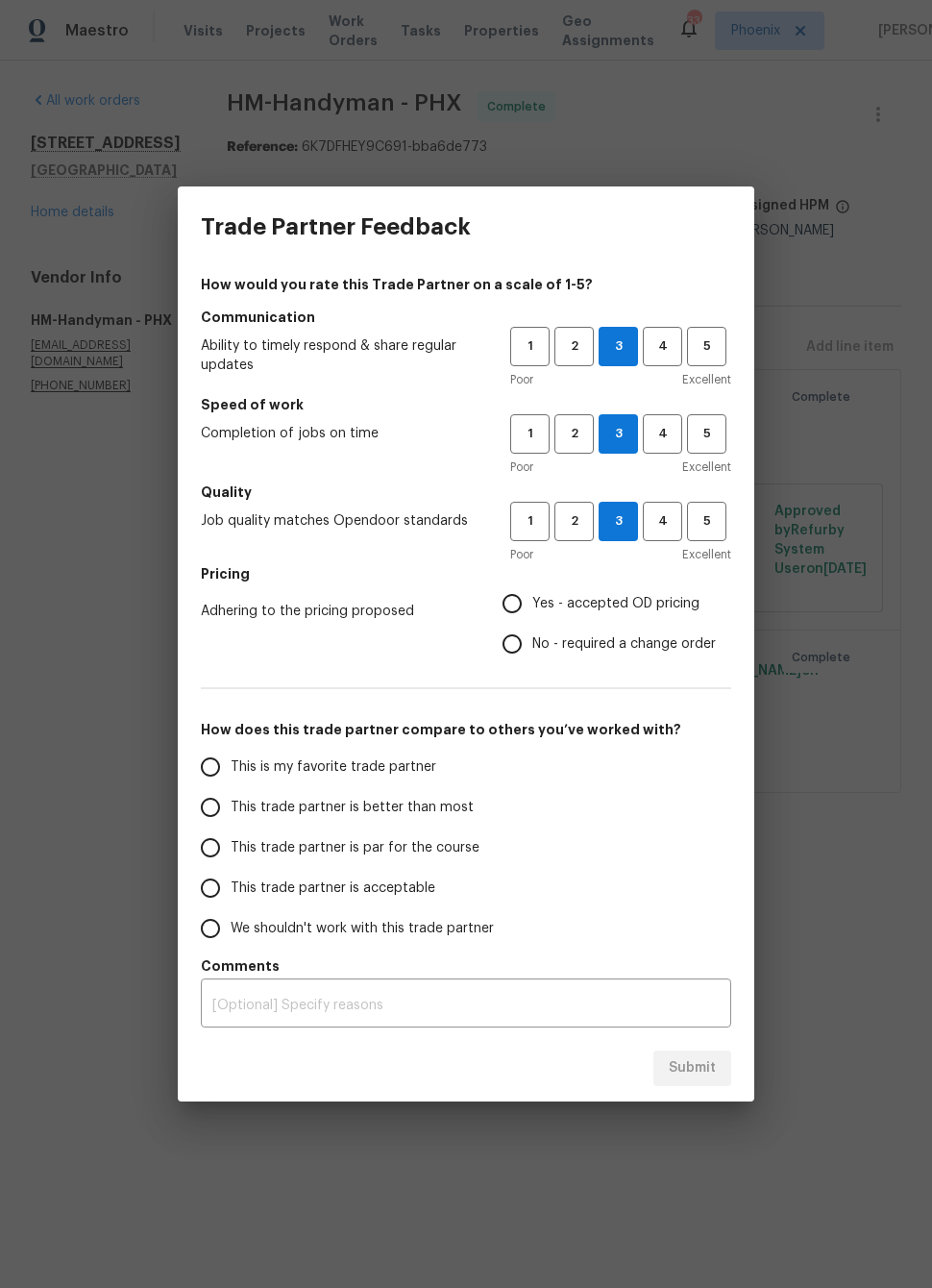 click on "No - required a change order" at bounding box center [512, 644] 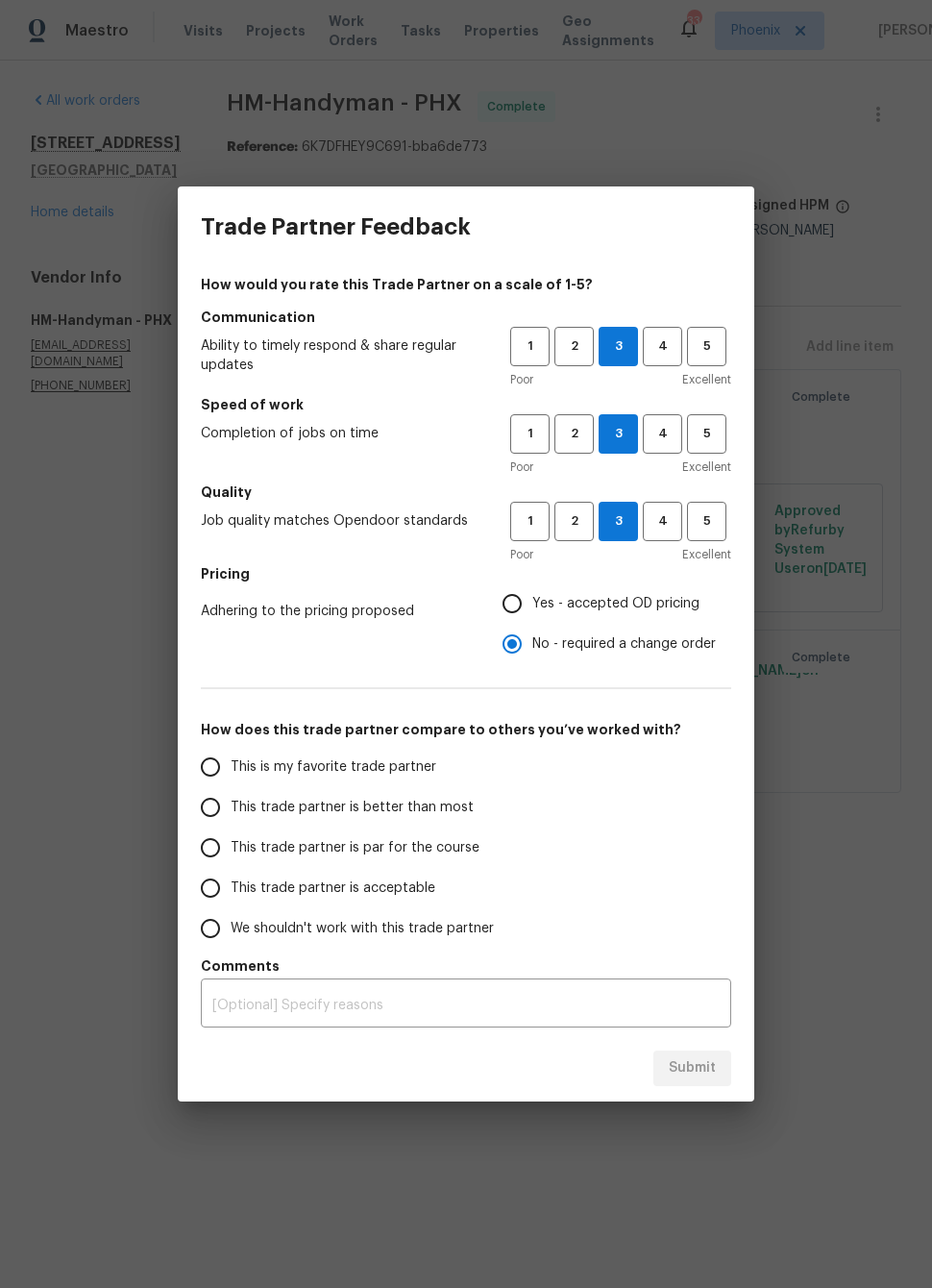 click on "This trade partner is par for the course" at bounding box center [210, 848] 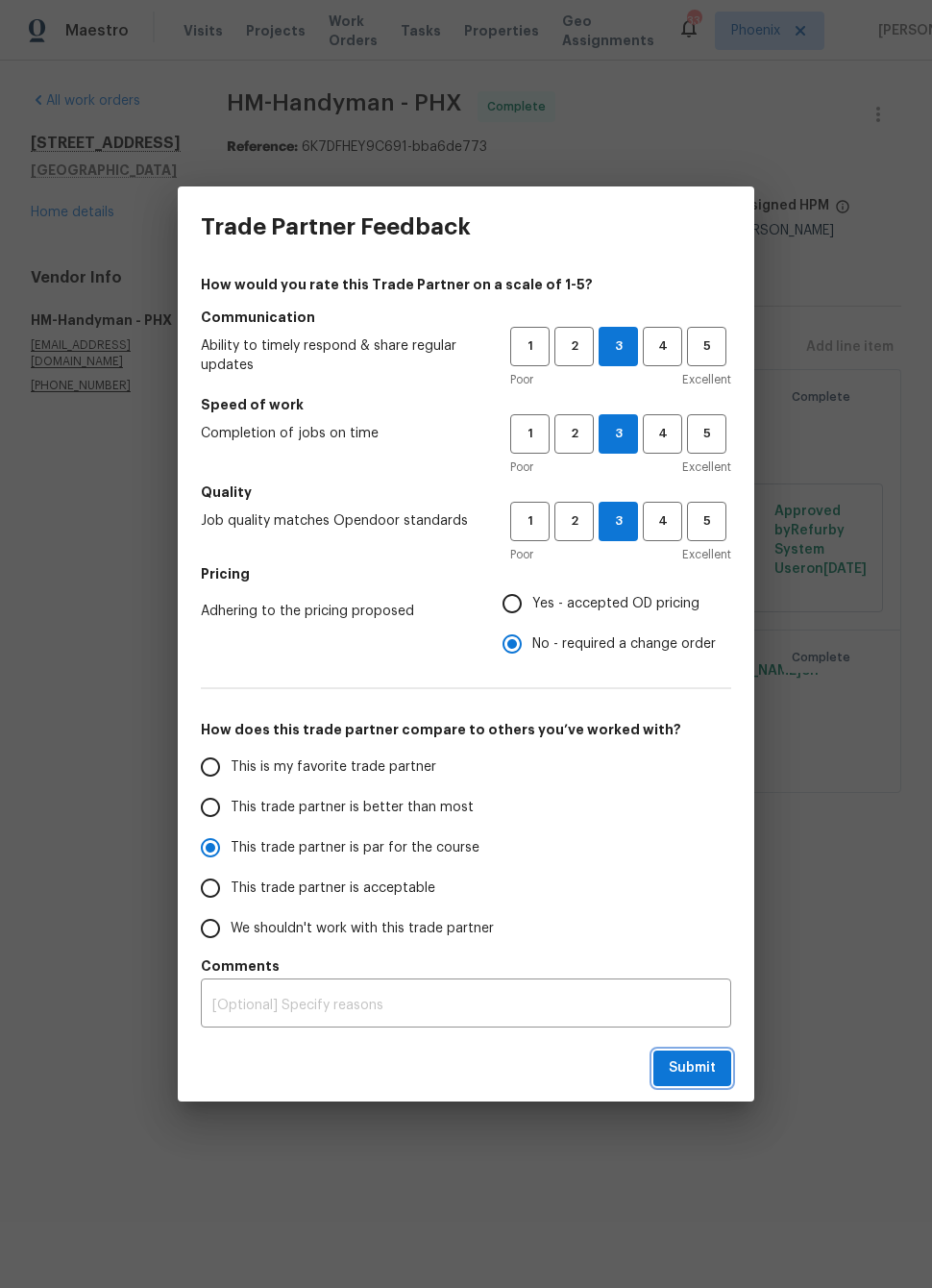 click on "Submit" at bounding box center (692, 1068) 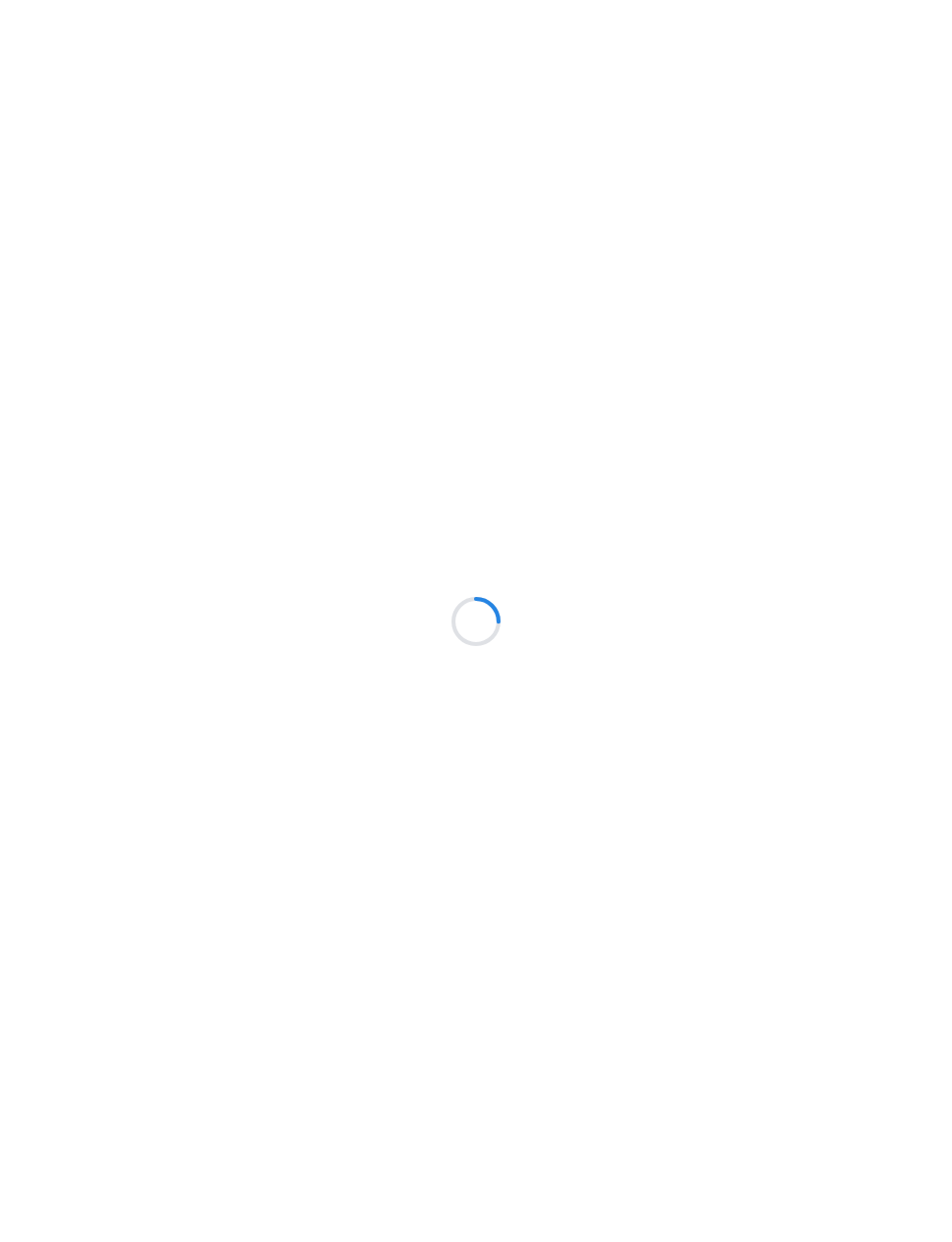 scroll, scrollTop: 0, scrollLeft: 0, axis: both 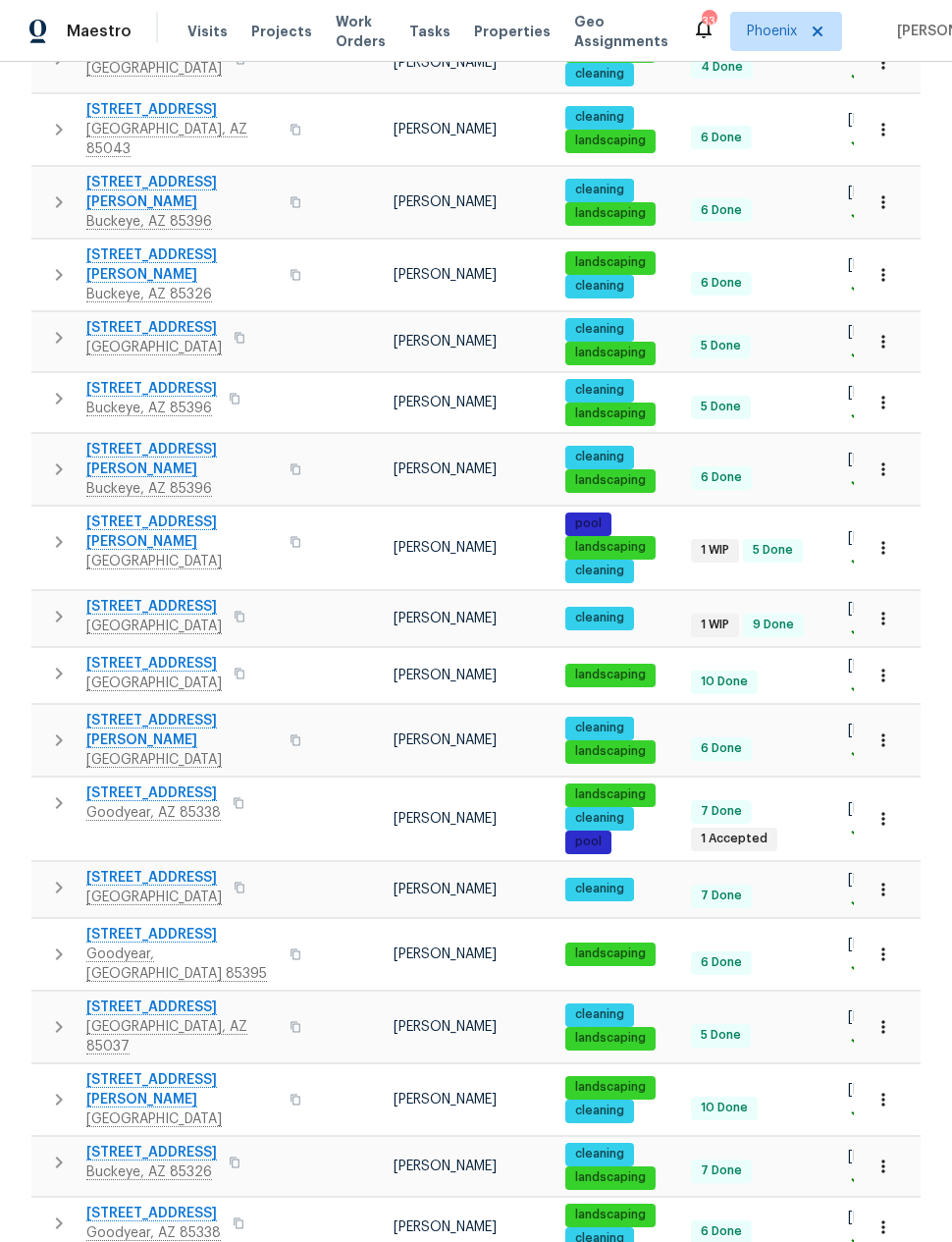click on "[STREET_ADDRESS][PERSON_NAME]" at bounding box center [182, 532] 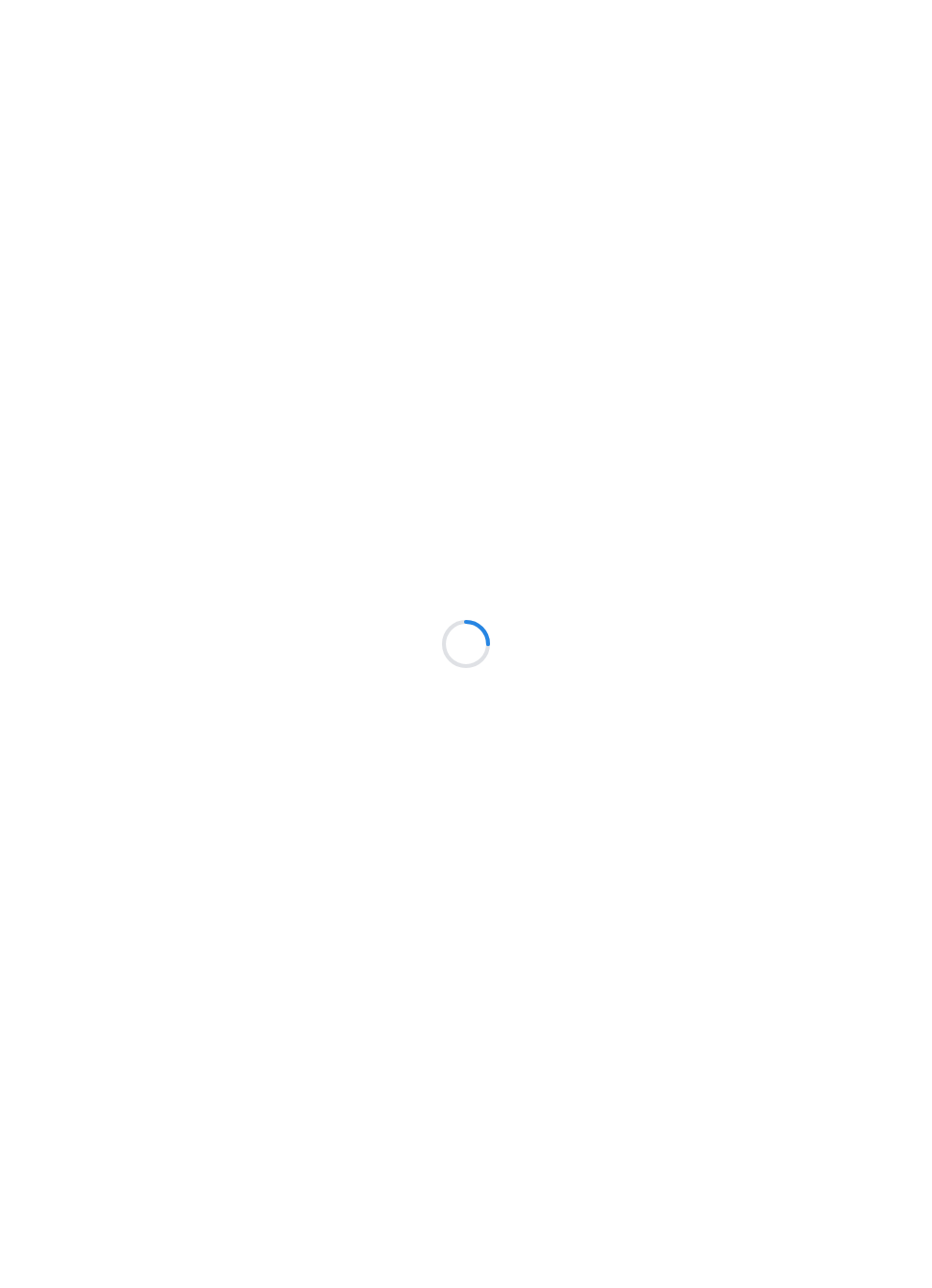 scroll, scrollTop: 0, scrollLeft: 0, axis: both 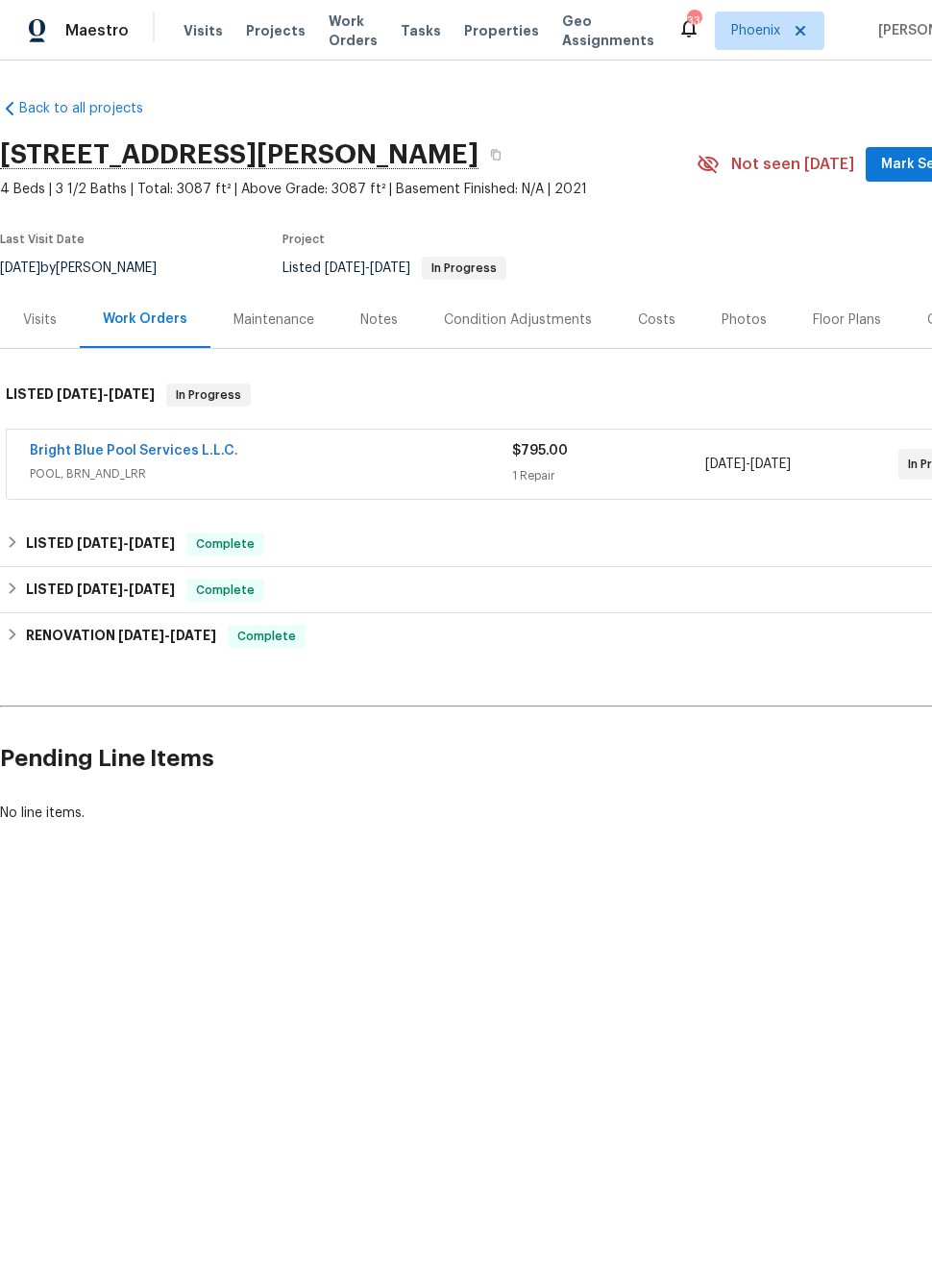 click on "Bright Blue Pool Services L.L.C." at bounding box center (134, 451) 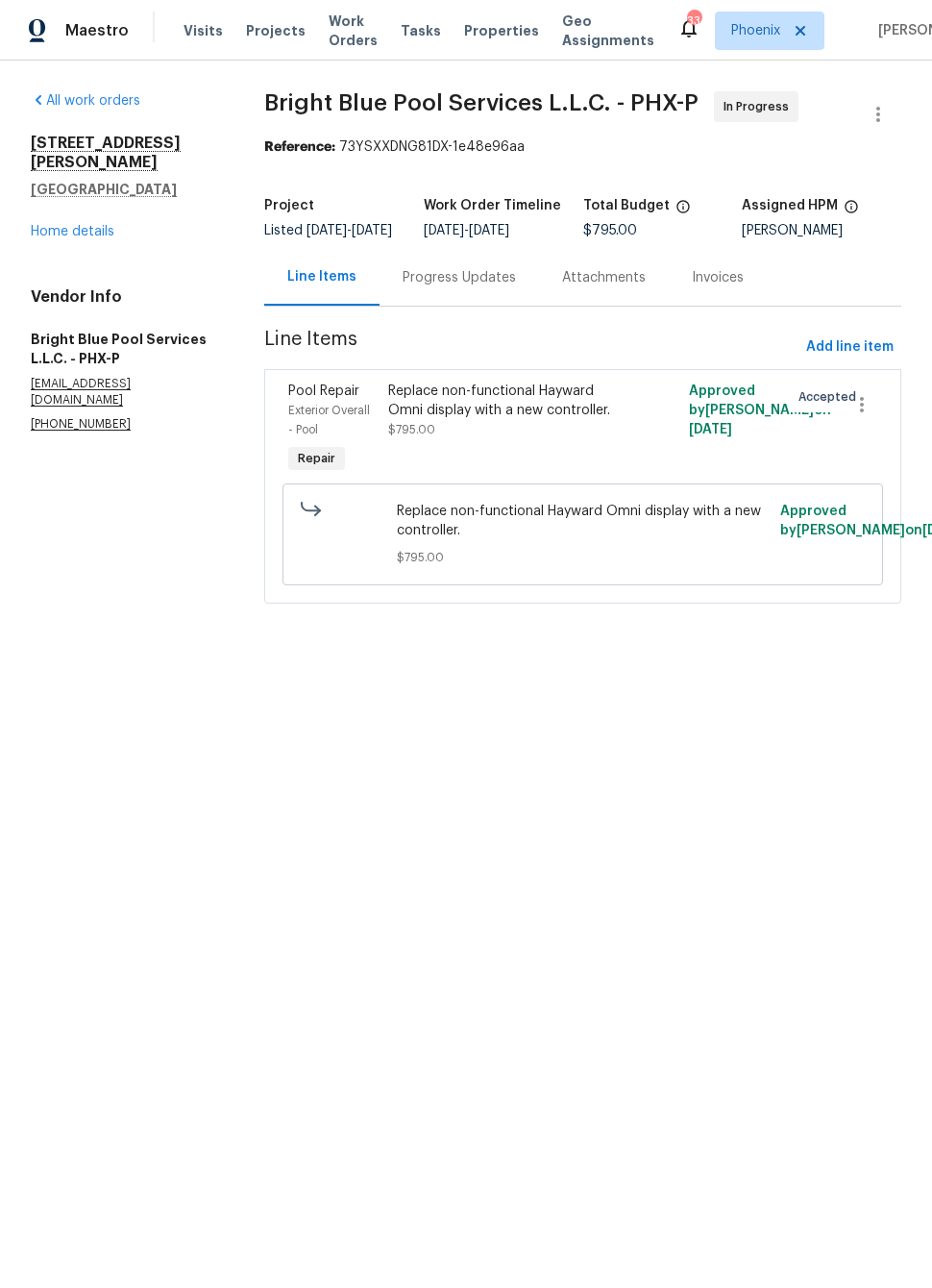 click on "Home details" at bounding box center [72, 232] 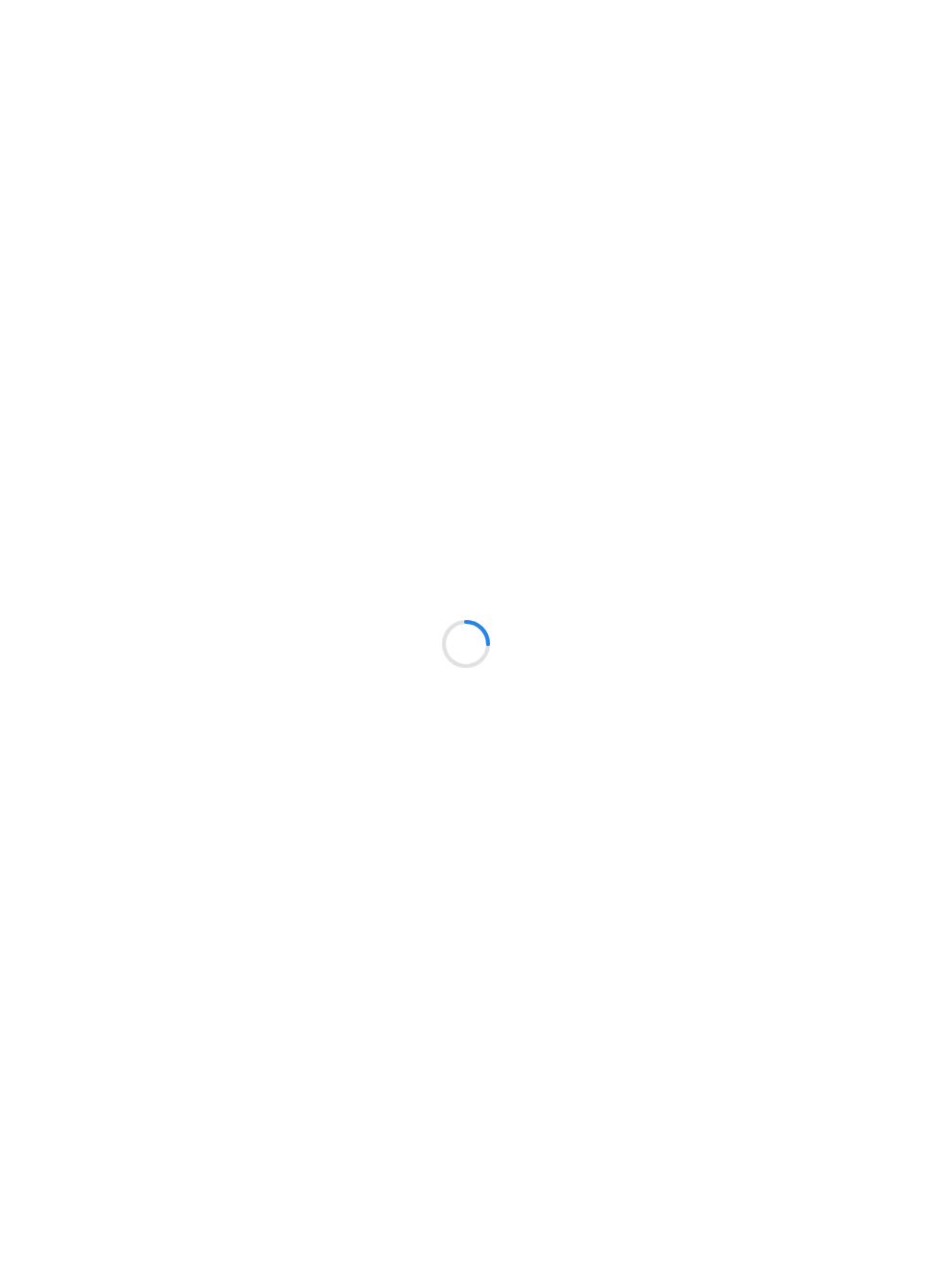 scroll, scrollTop: 0, scrollLeft: 0, axis: both 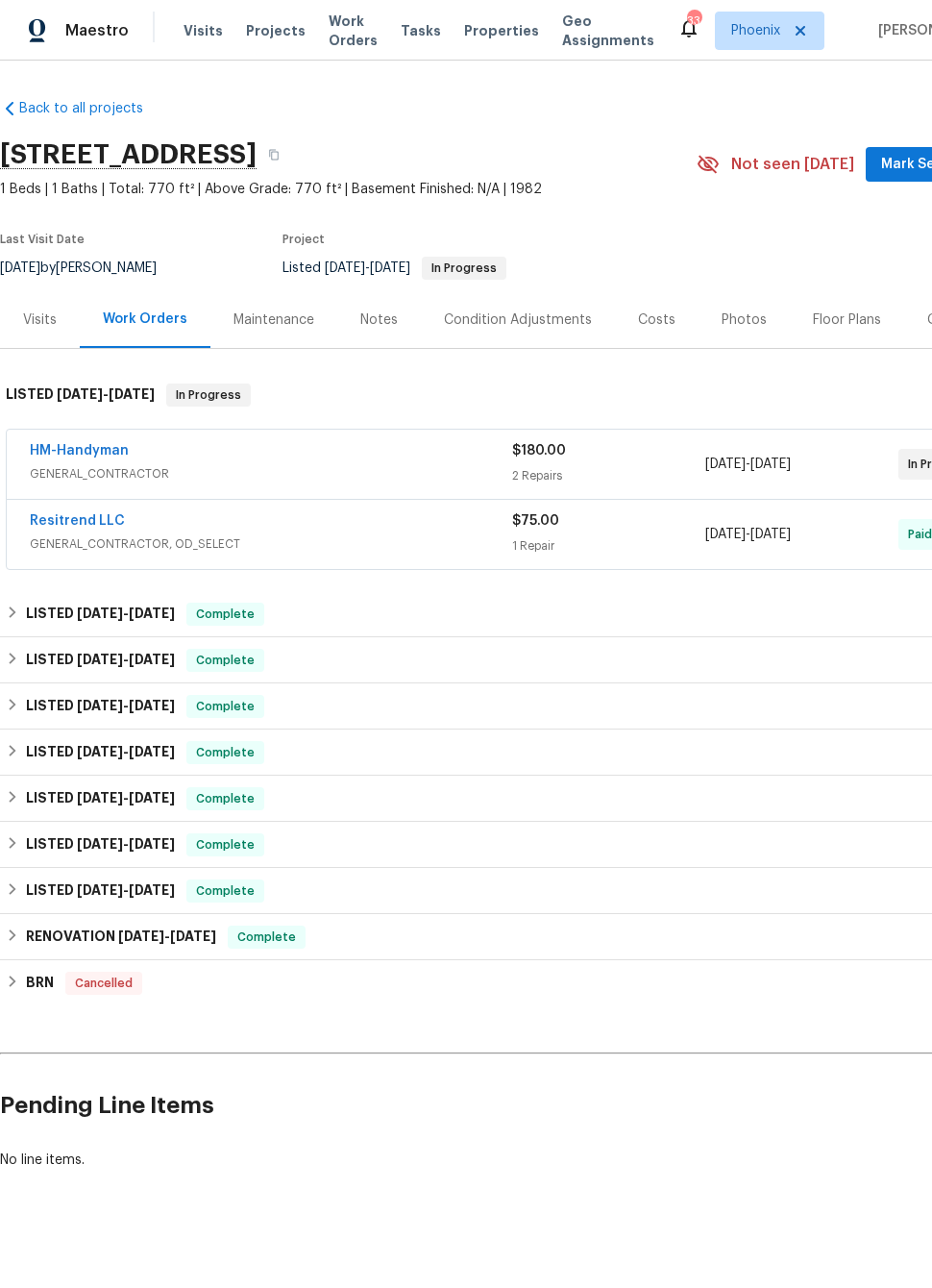 click on "HM-Handyman" at bounding box center [79, 451] 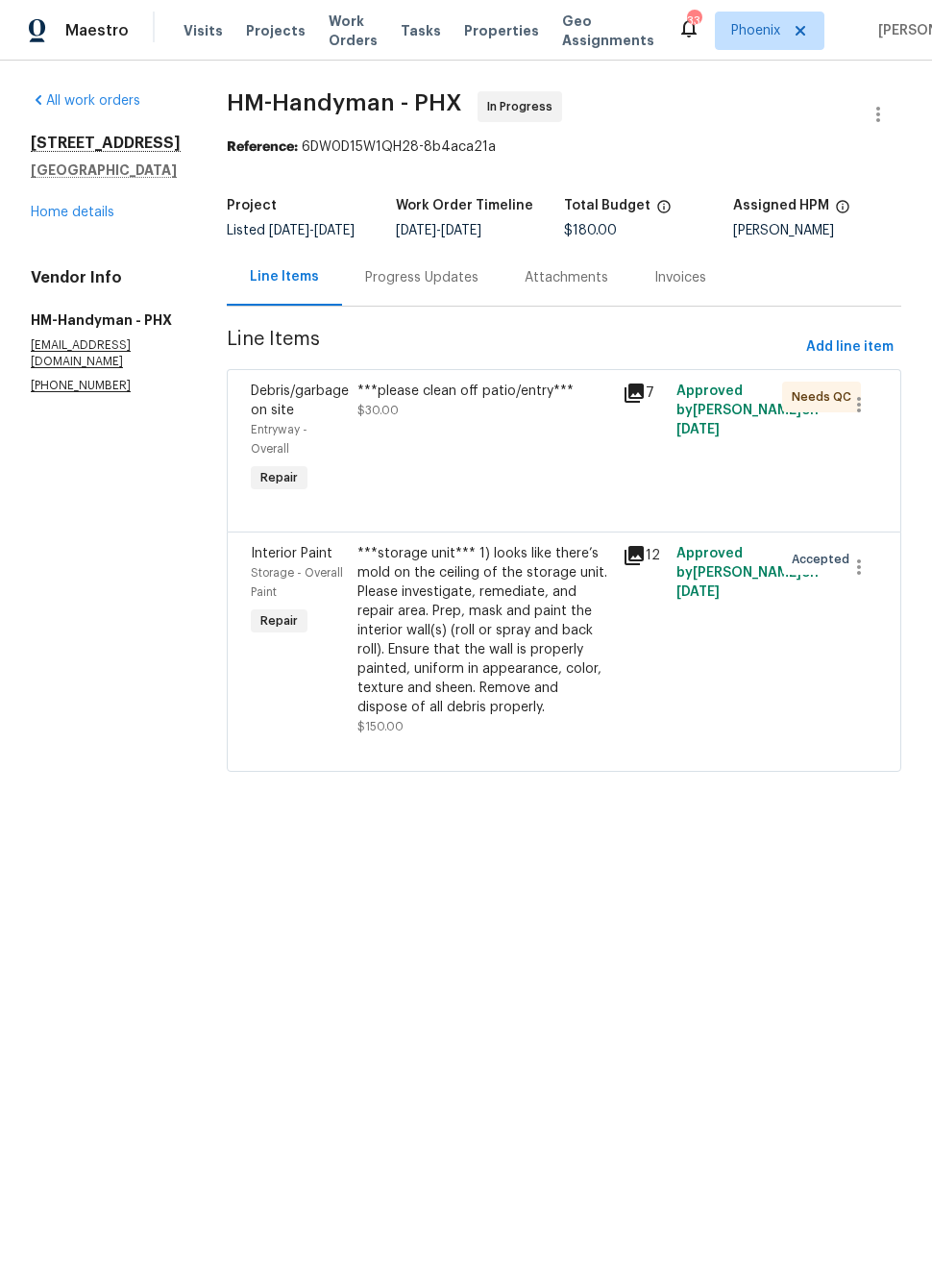 click 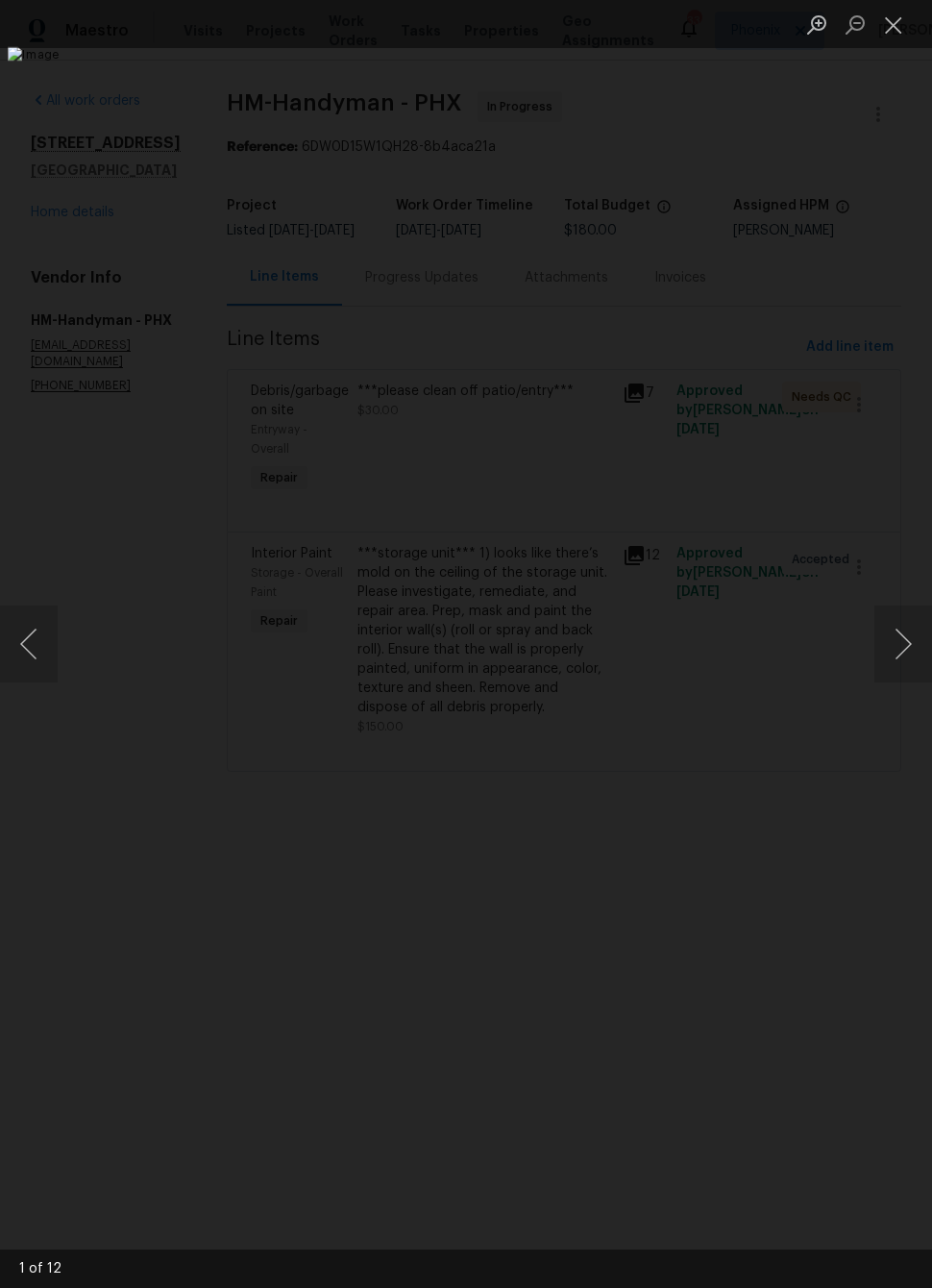 click at bounding box center [903, 644] 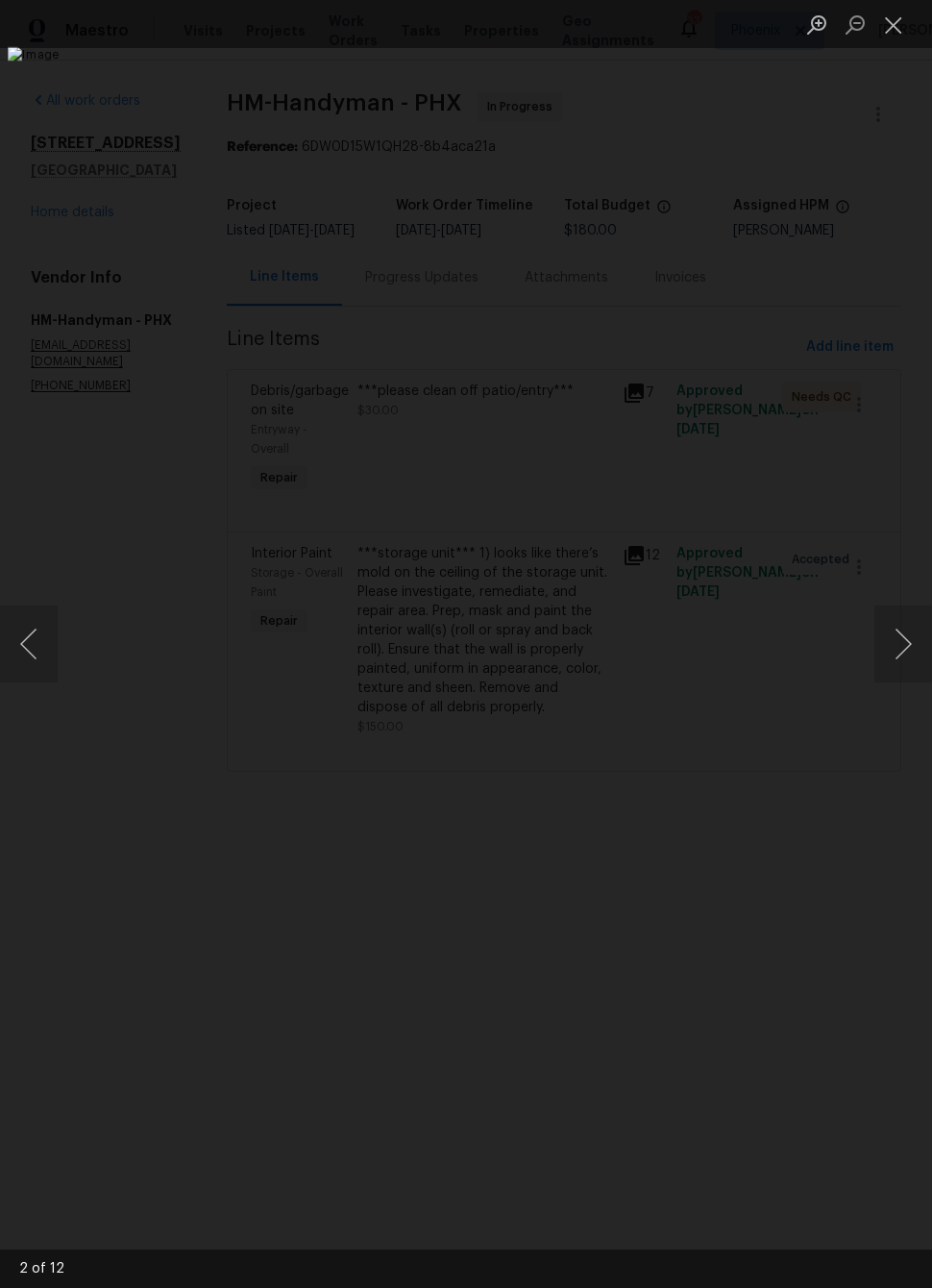 click at bounding box center [903, 644] 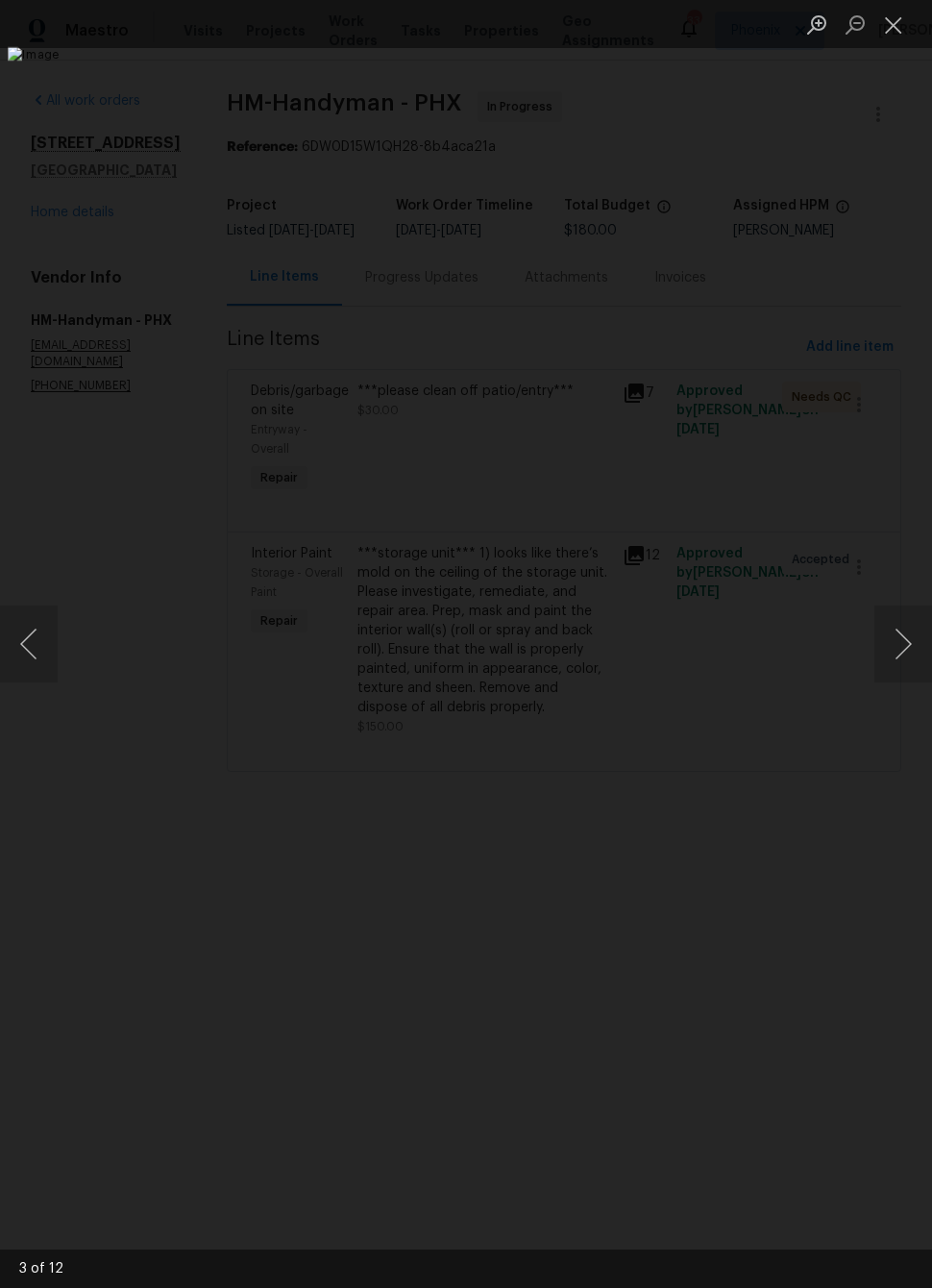 click at bounding box center (903, 644) 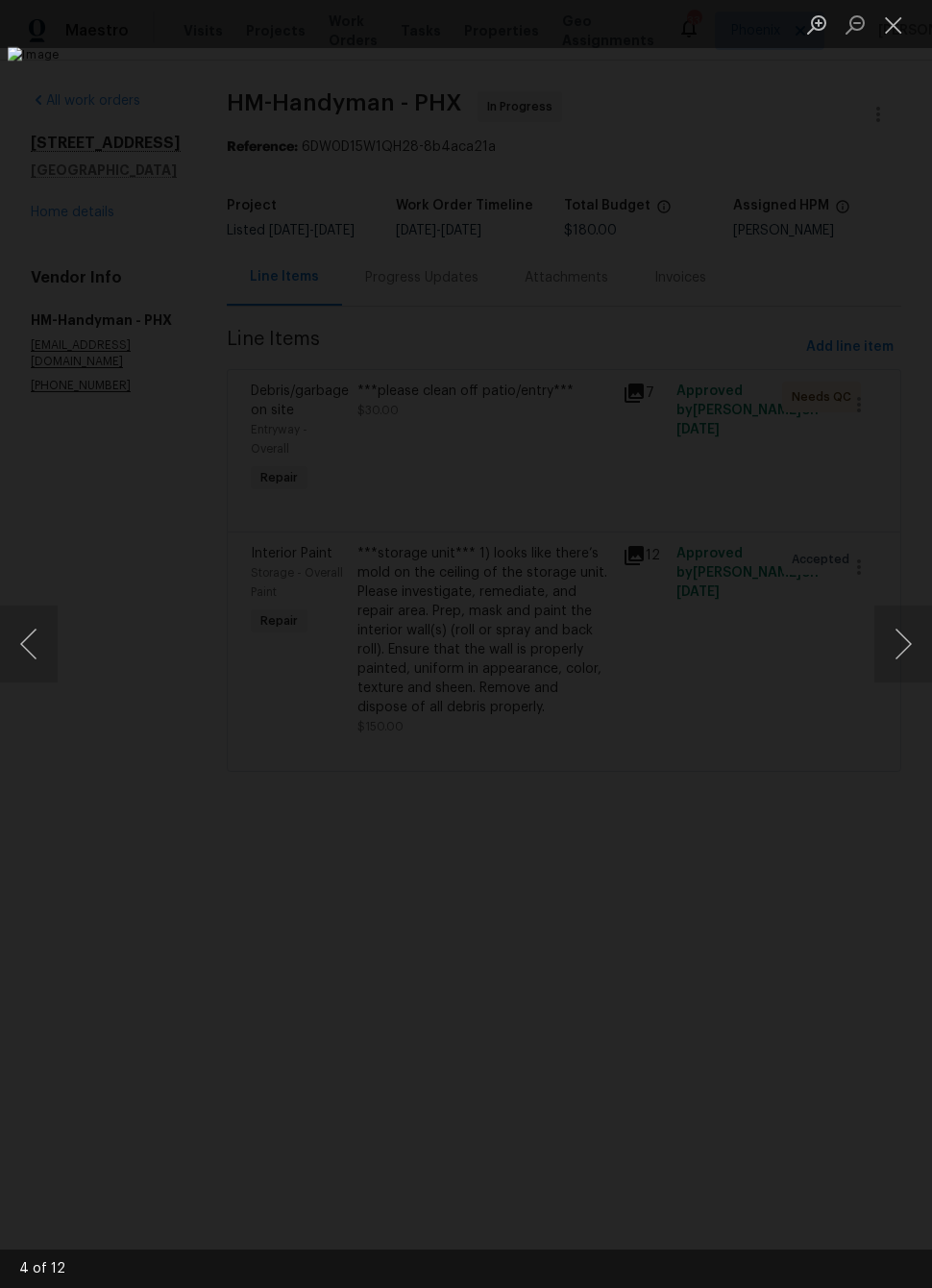 click at bounding box center (903, 644) 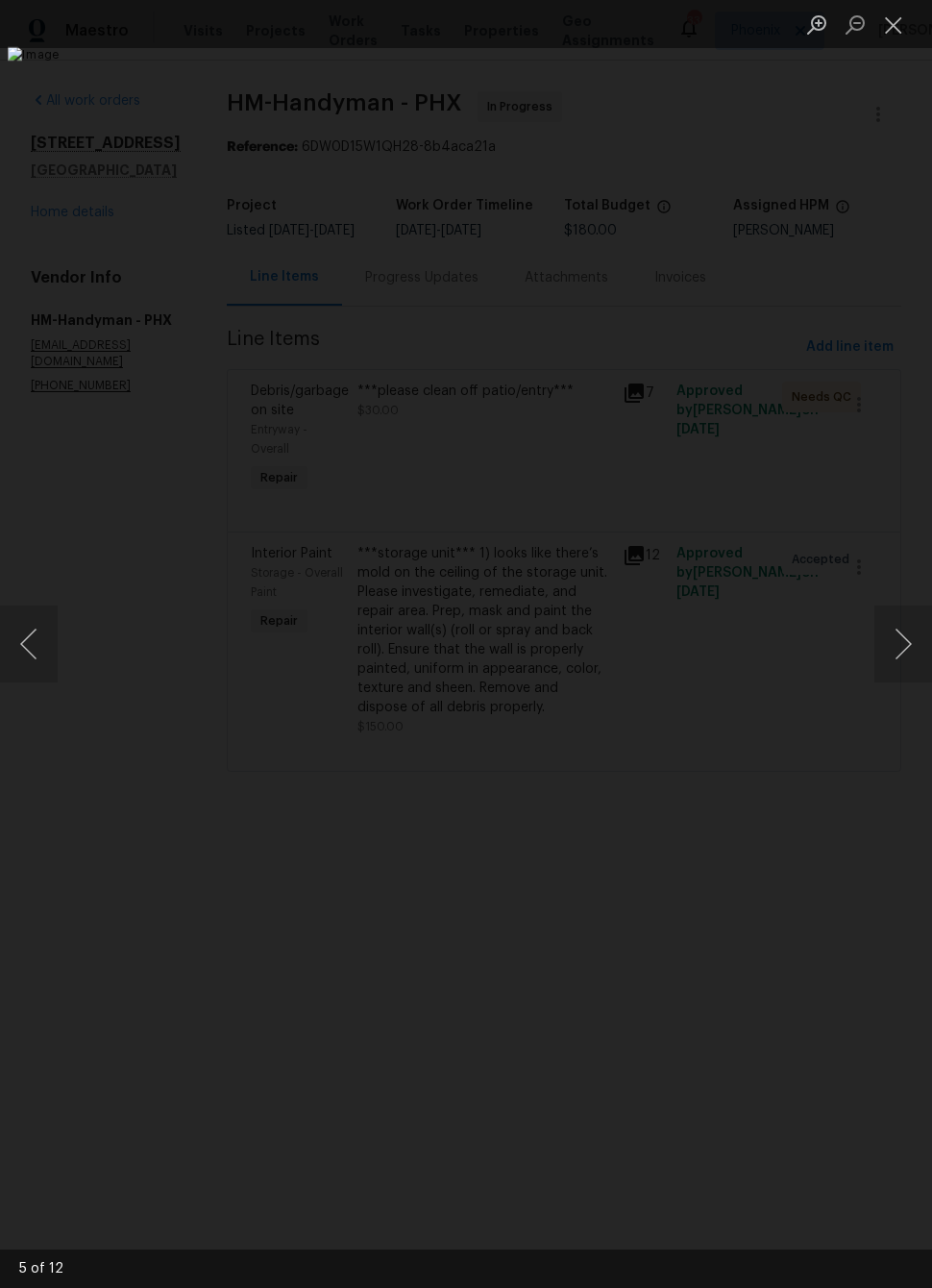 click at bounding box center (903, 644) 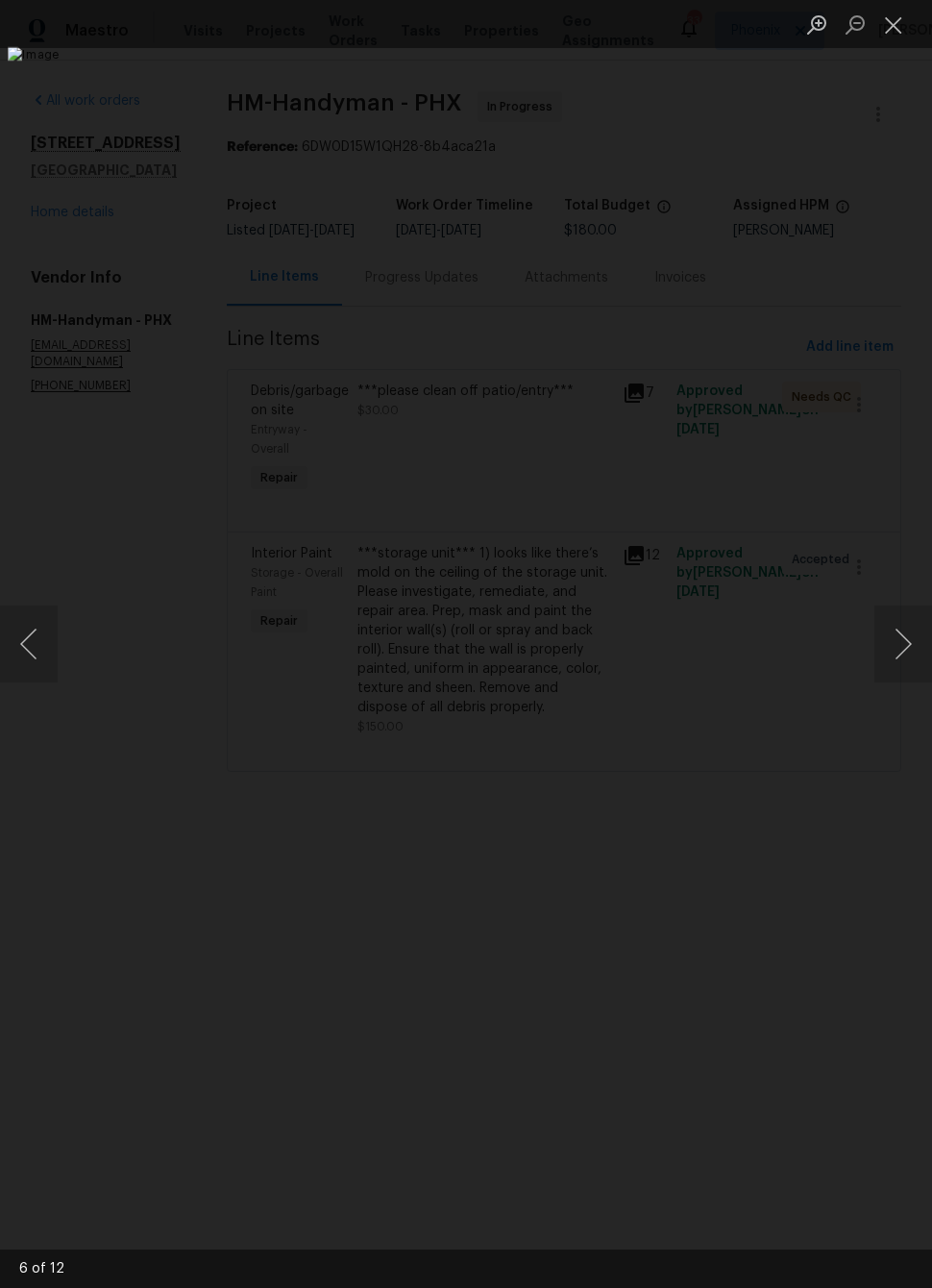 click at bounding box center (903, 644) 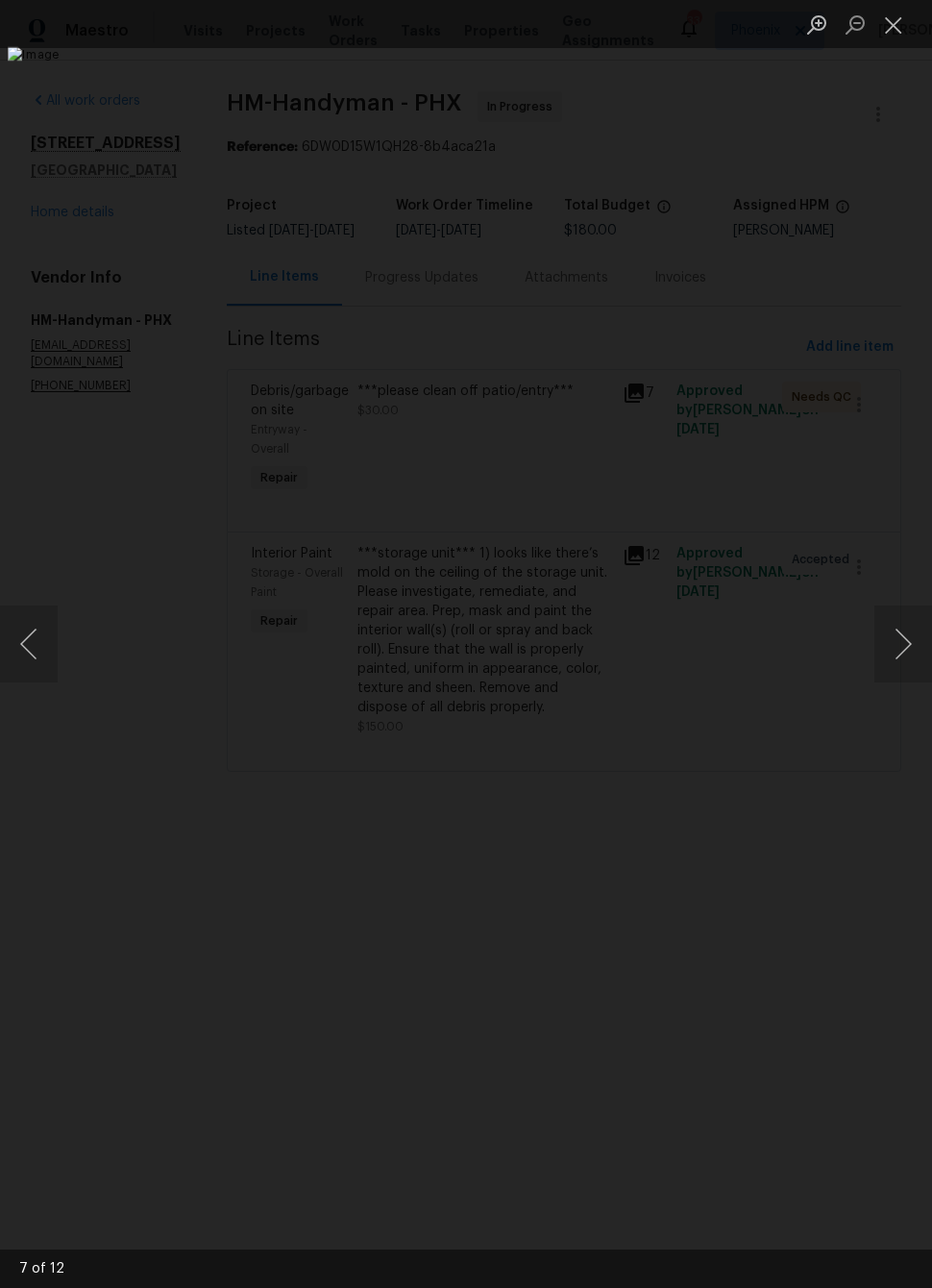 click at bounding box center (903, 644) 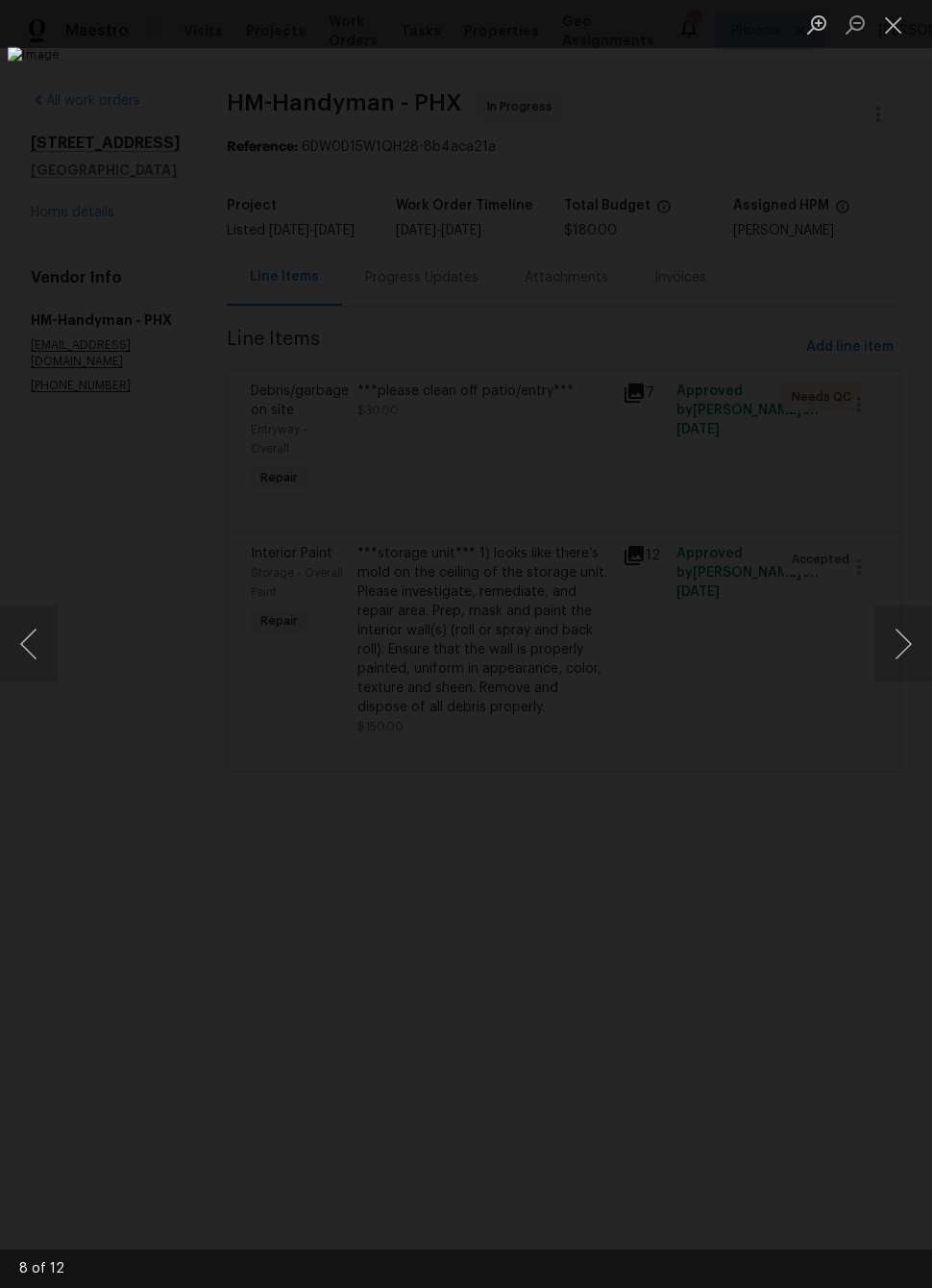 click at bounding box center (903, 644) 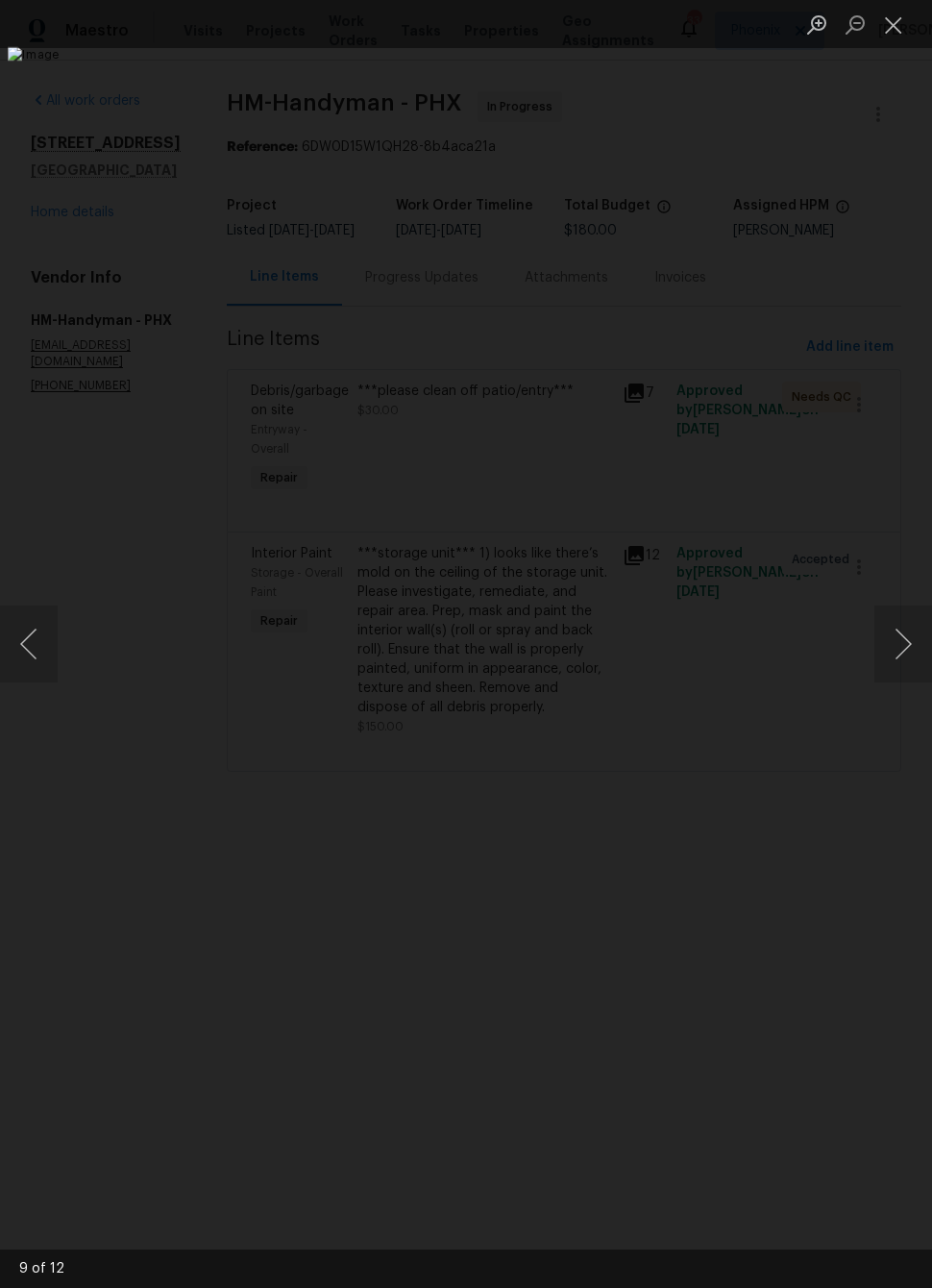 click at bounding box center [903, 644] 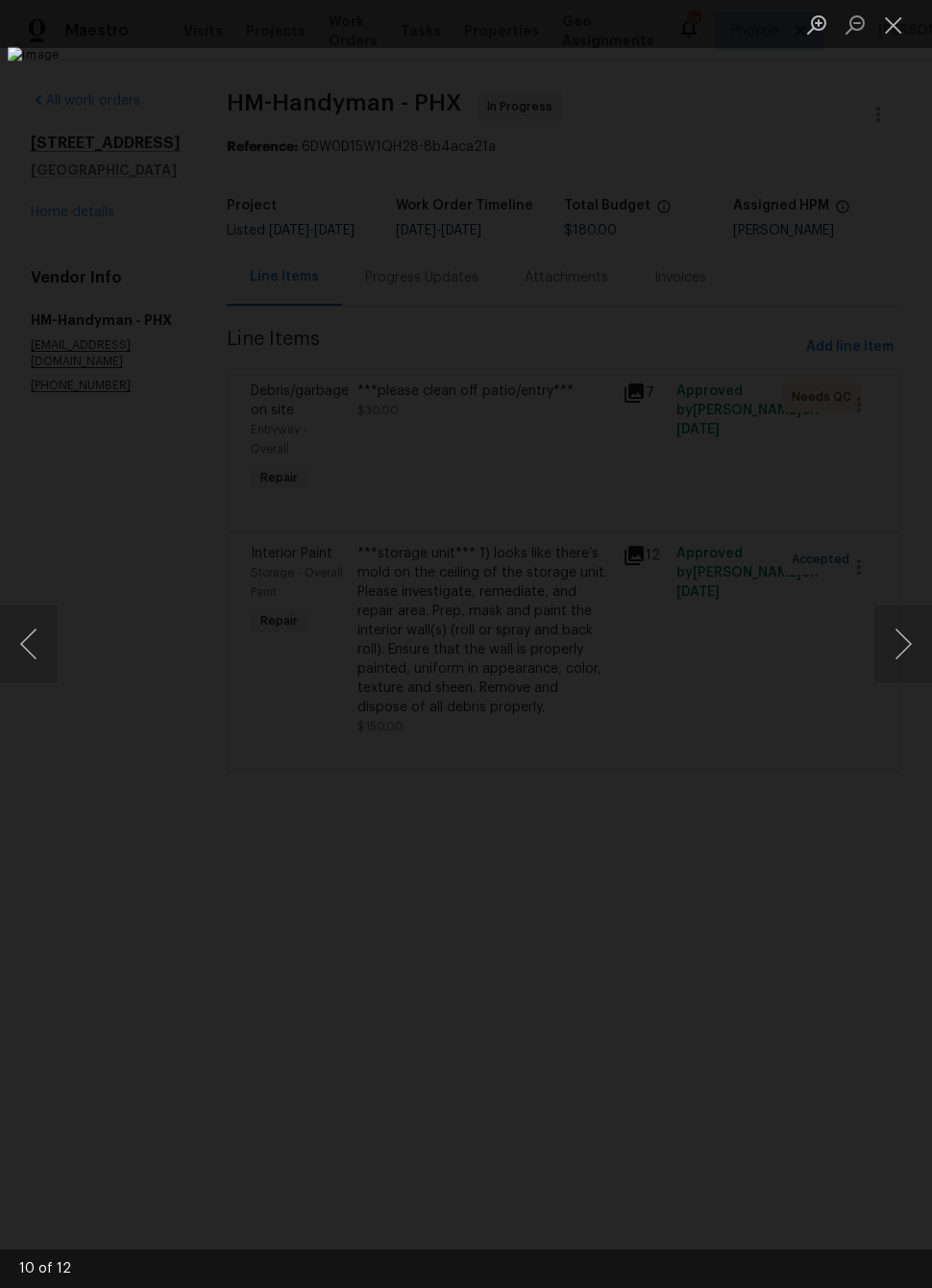 click at bounding box center (903, 644) 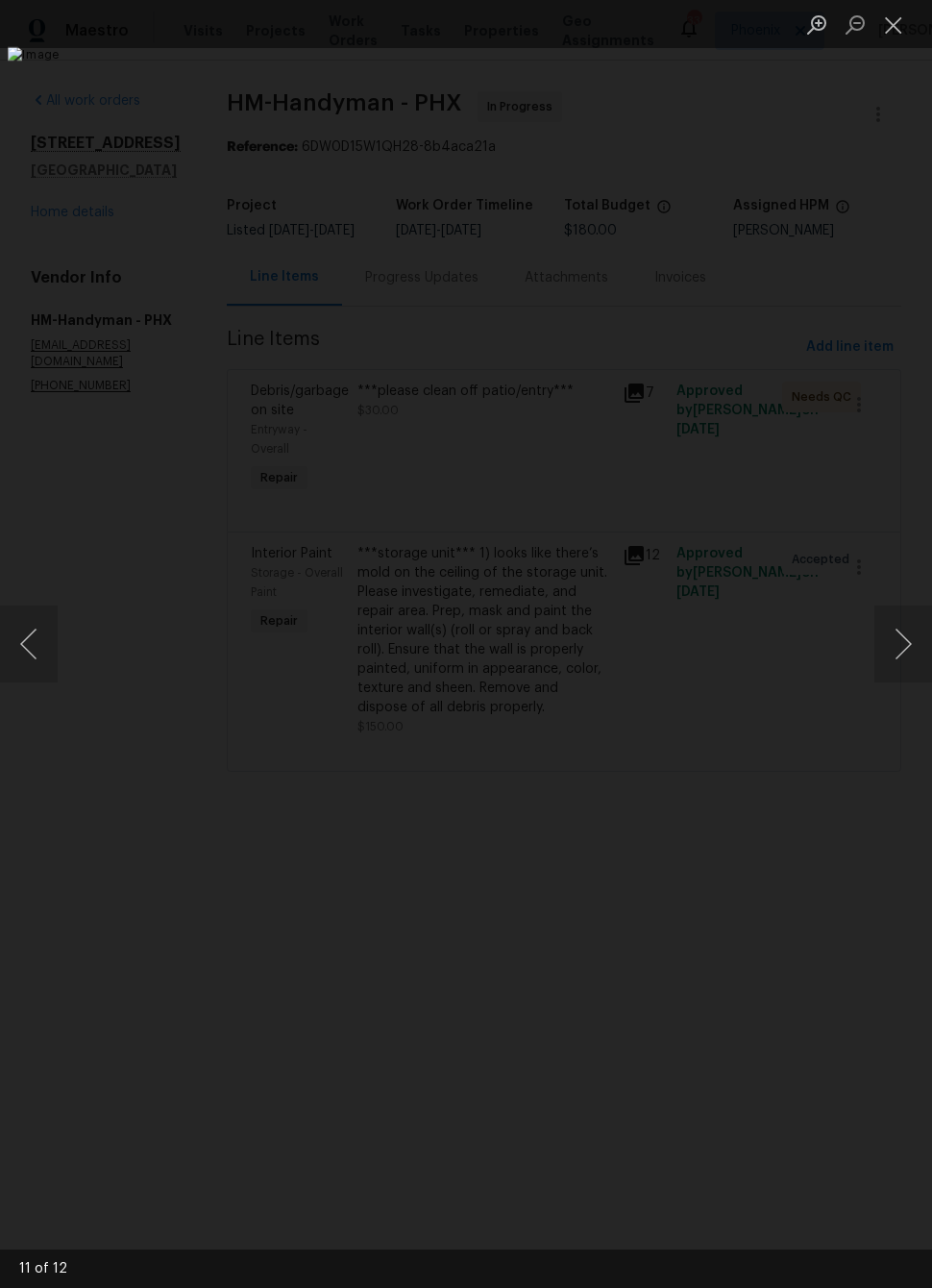 click at bounding box center (29, 644) 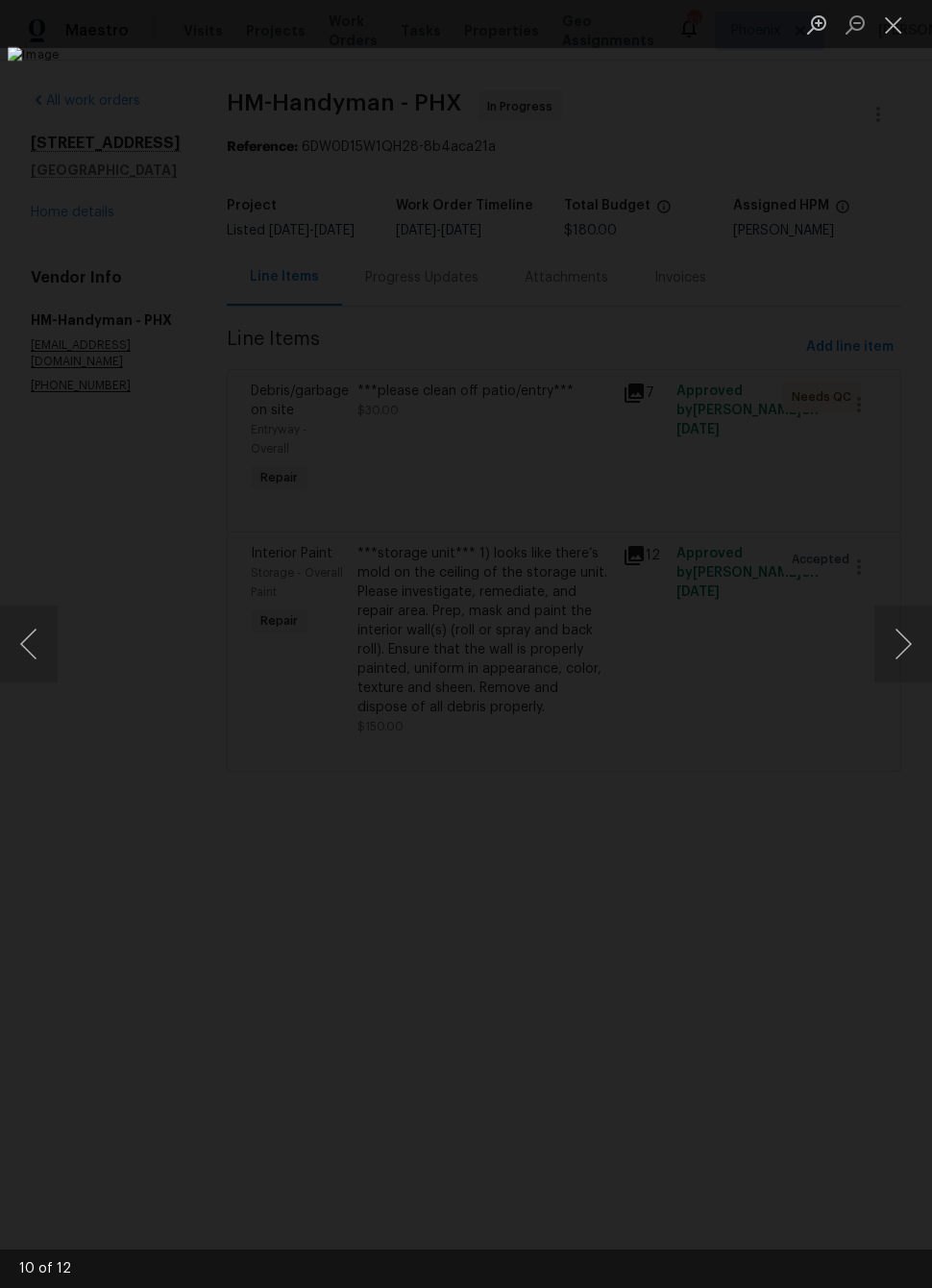 click at bounding box center [903, 644] 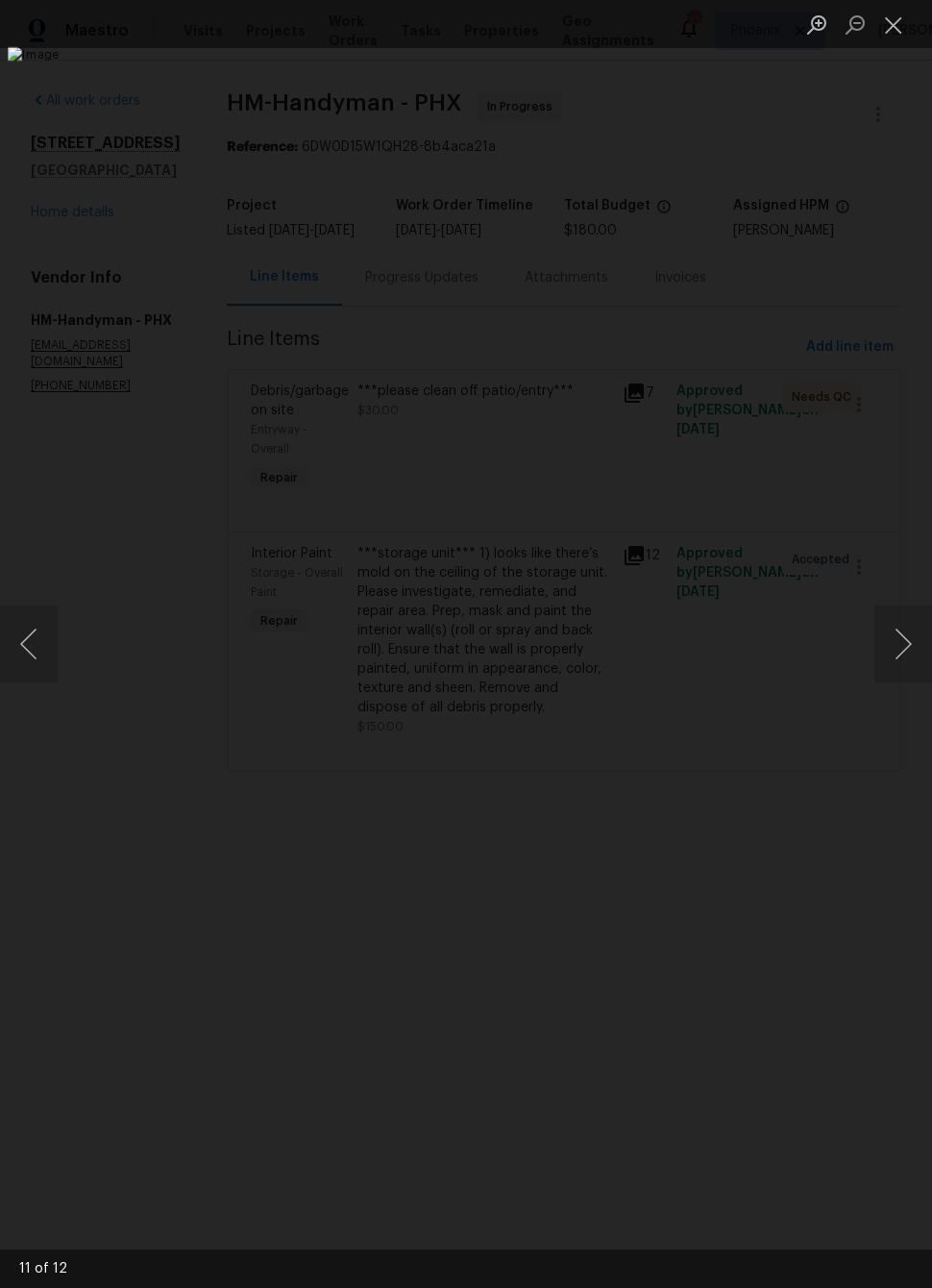 click at bounding box center (903, 644) 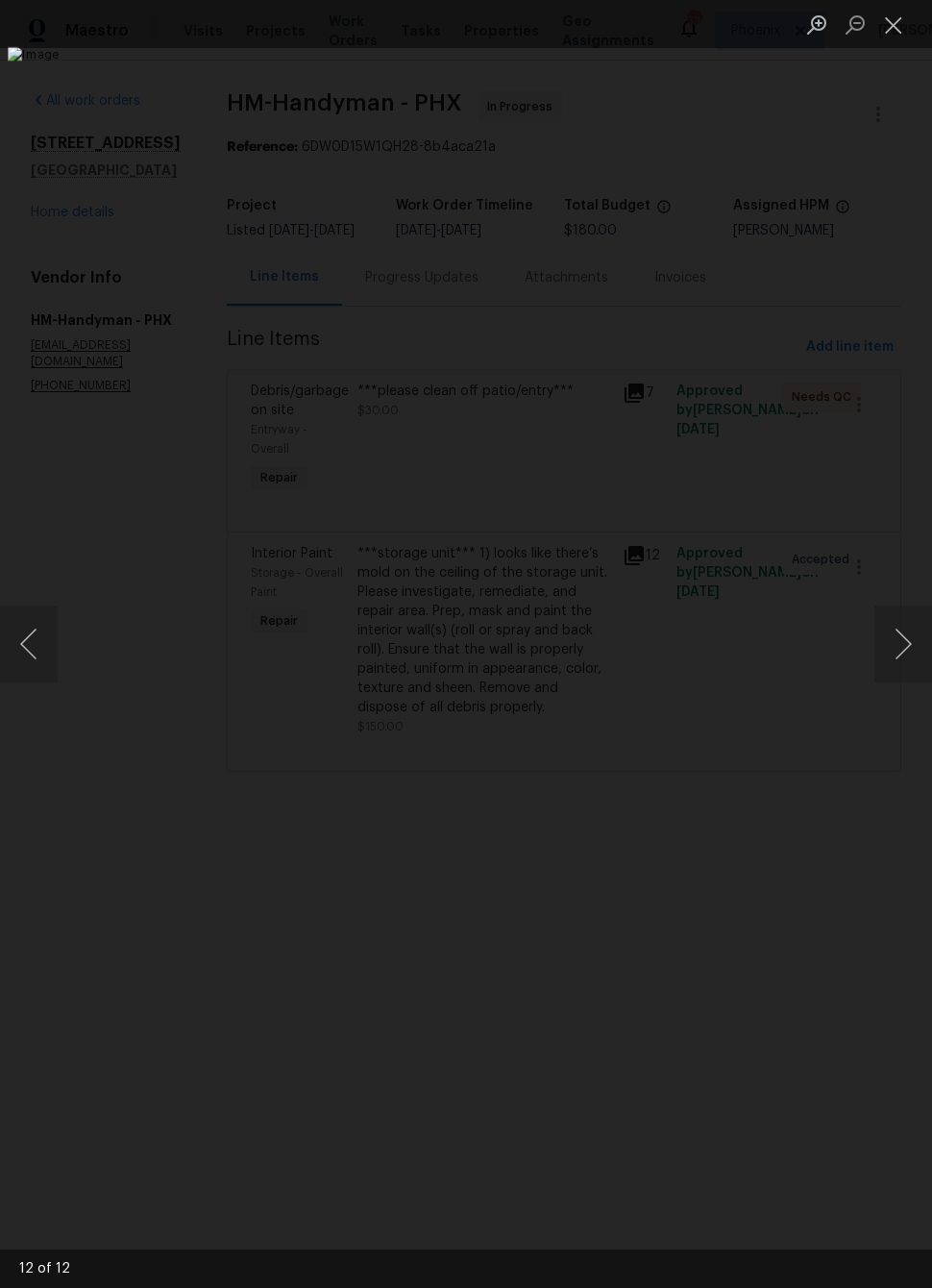 click at bounding box center (903, 644) 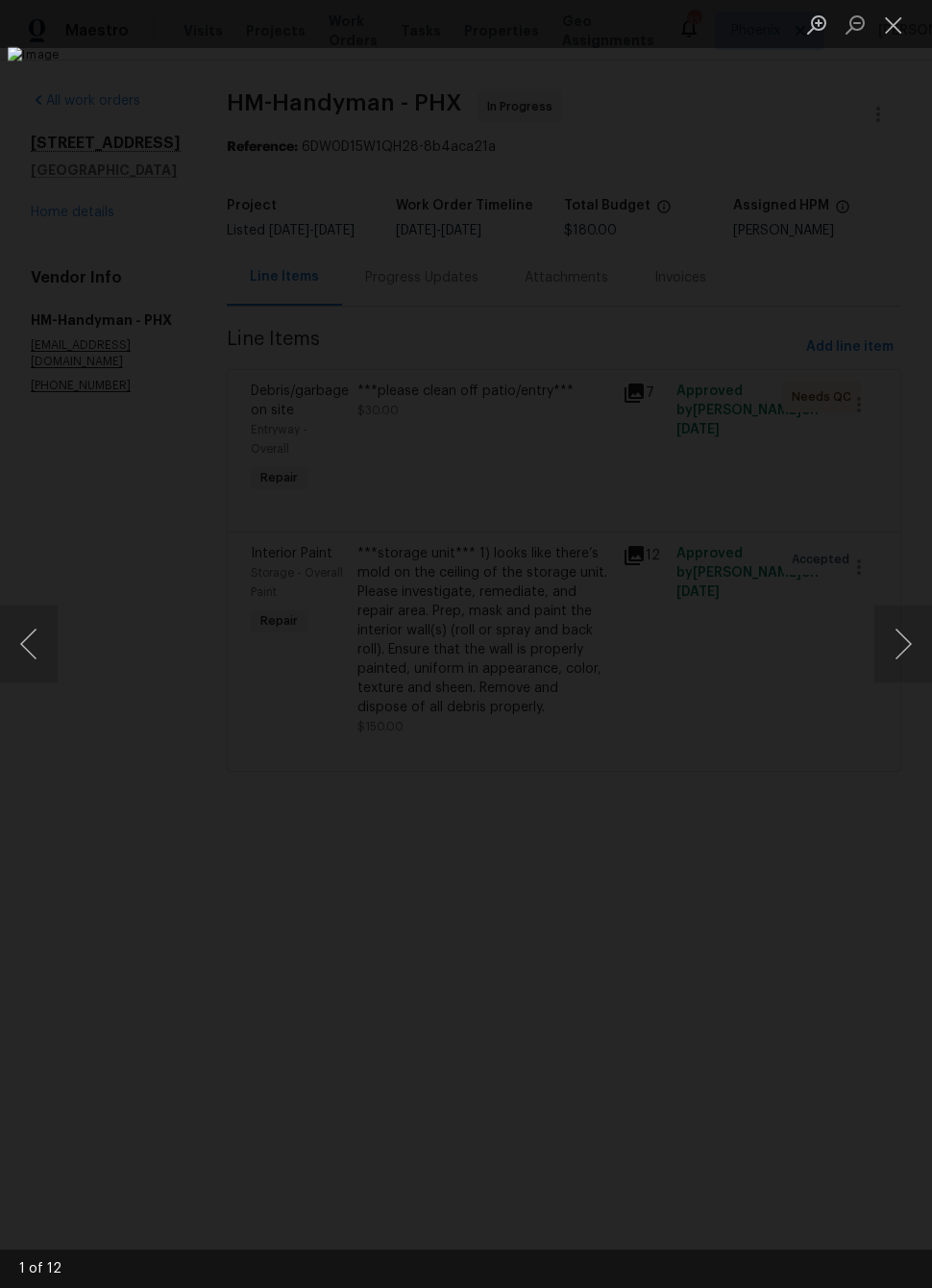 click at bounding box center (894, 24) 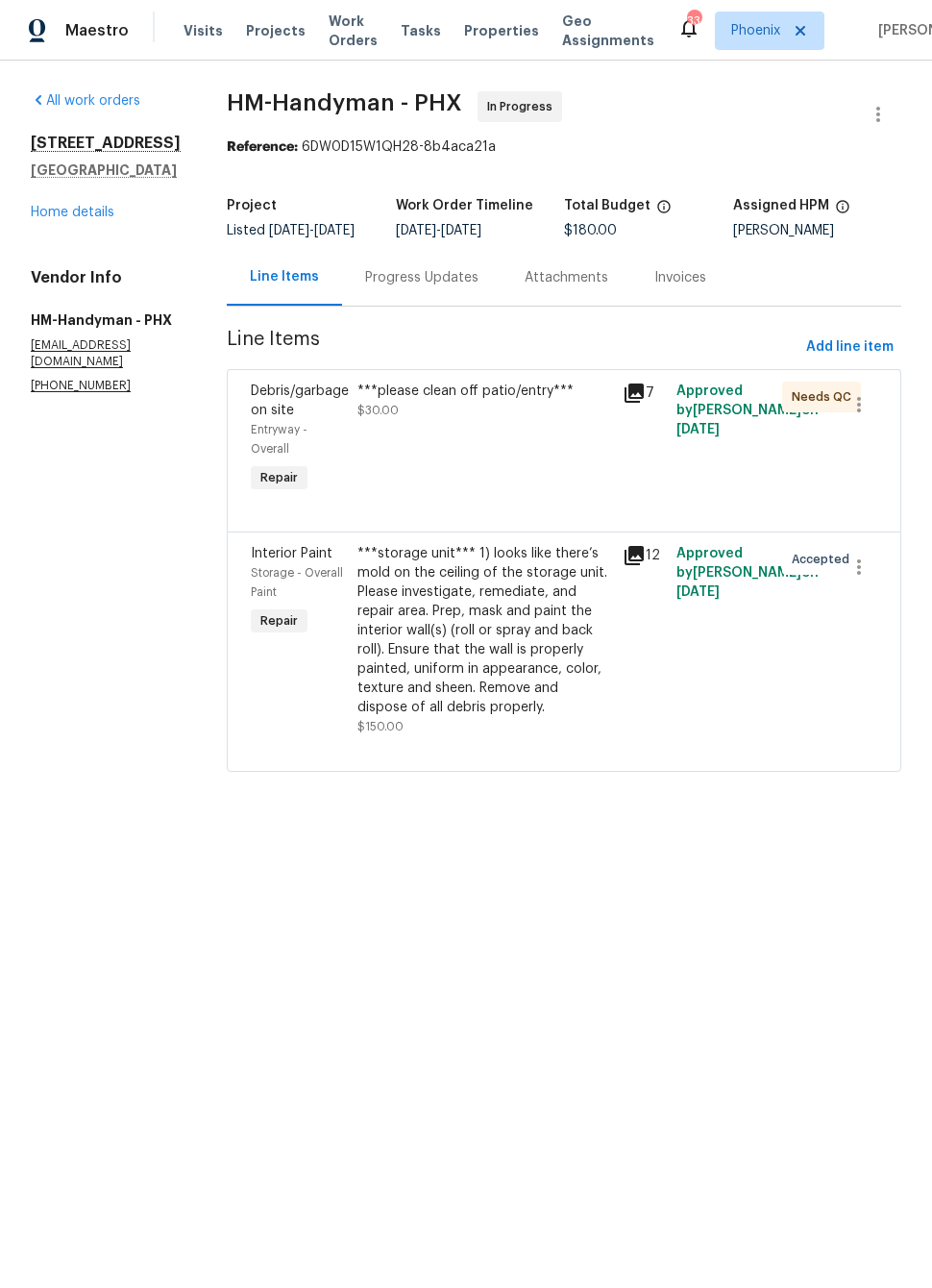 click on "Progress Updates" at bounding box center [422, 278] 